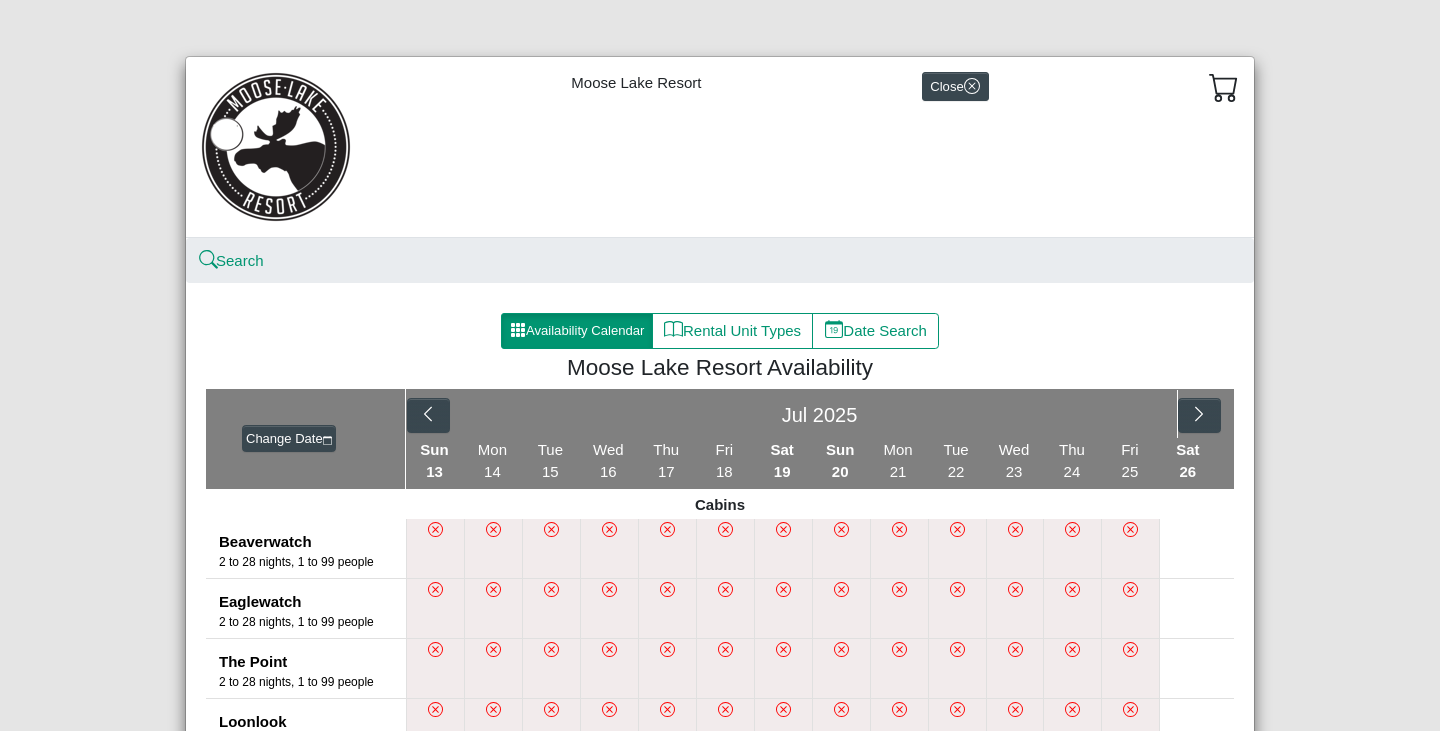 scroll, scrollTop: 0, scrollLeft: 0, axis: both 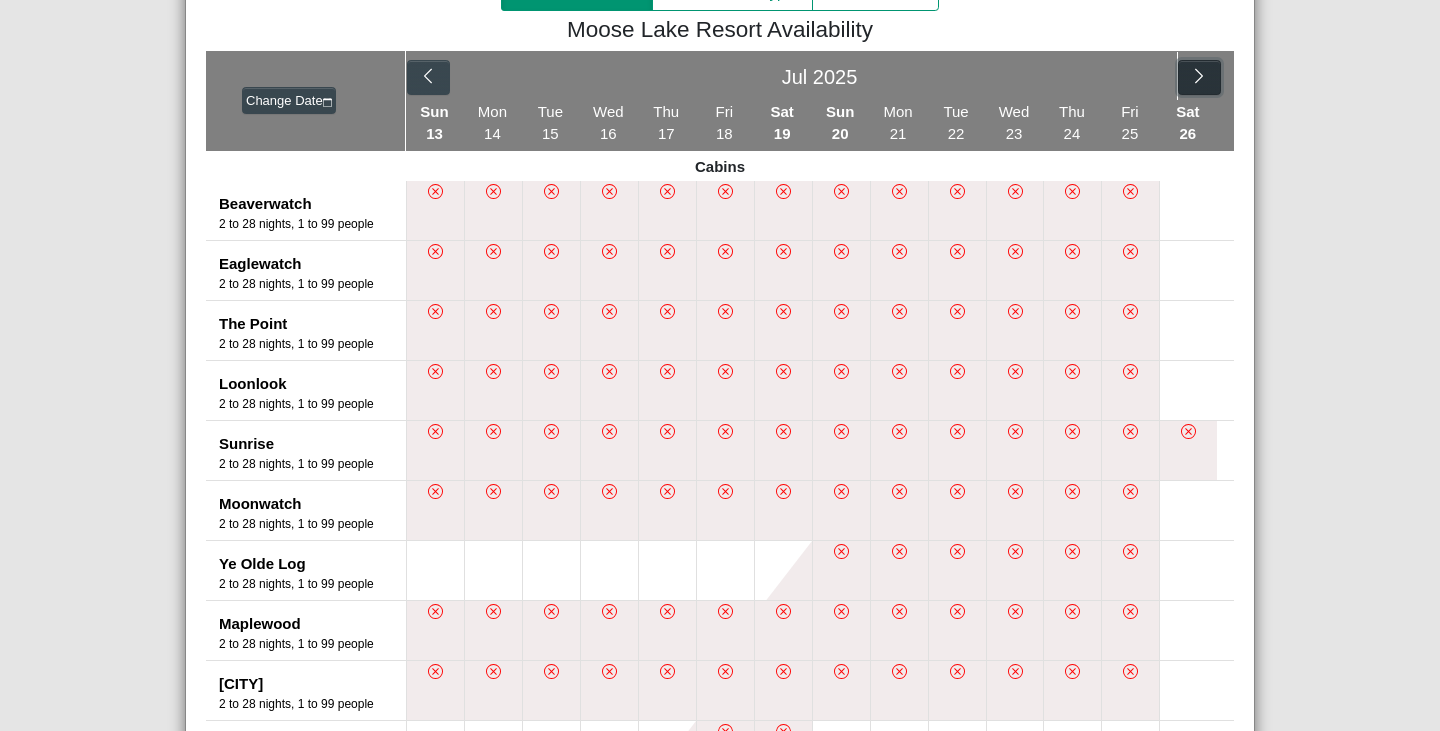 click at bounding box center [1199, 78] 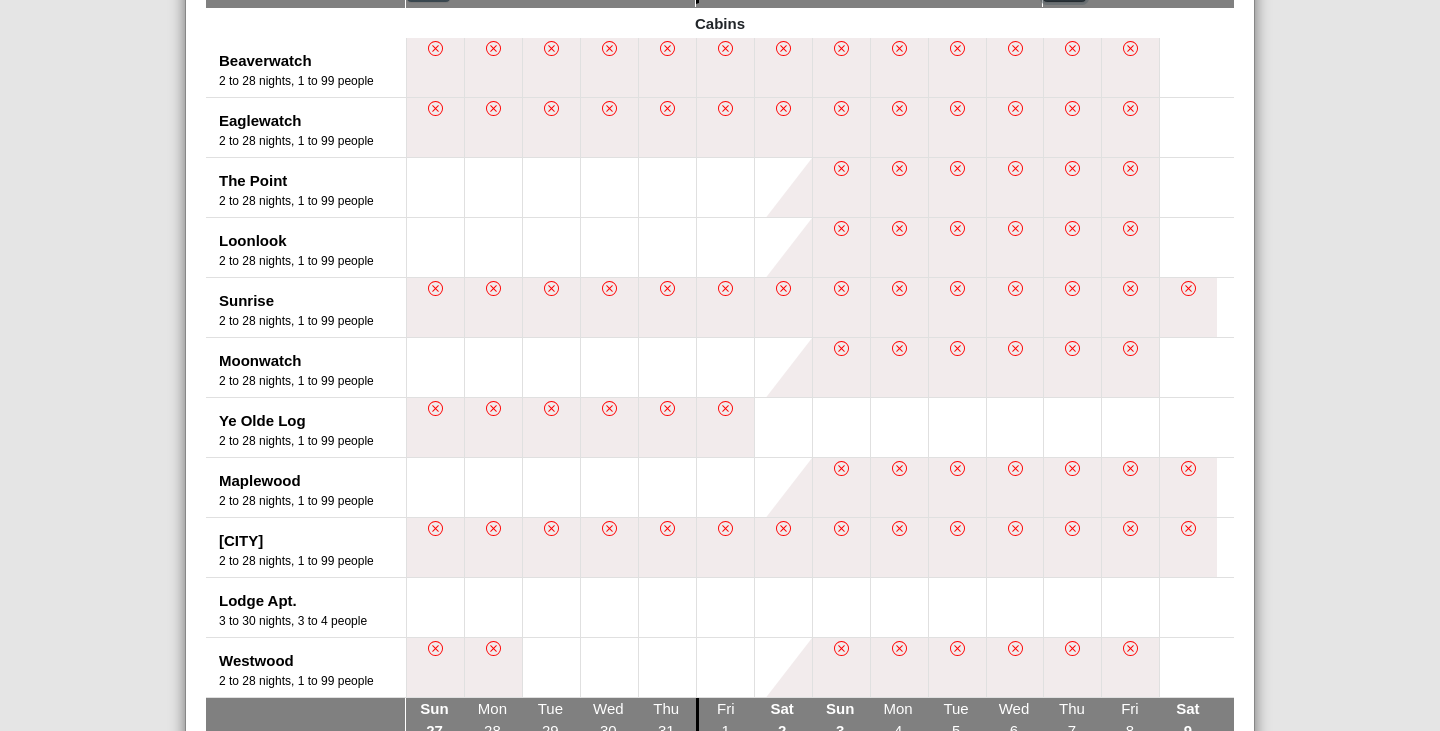 scroll, scrollTop: 0, scrollLeft: 0, axis: both 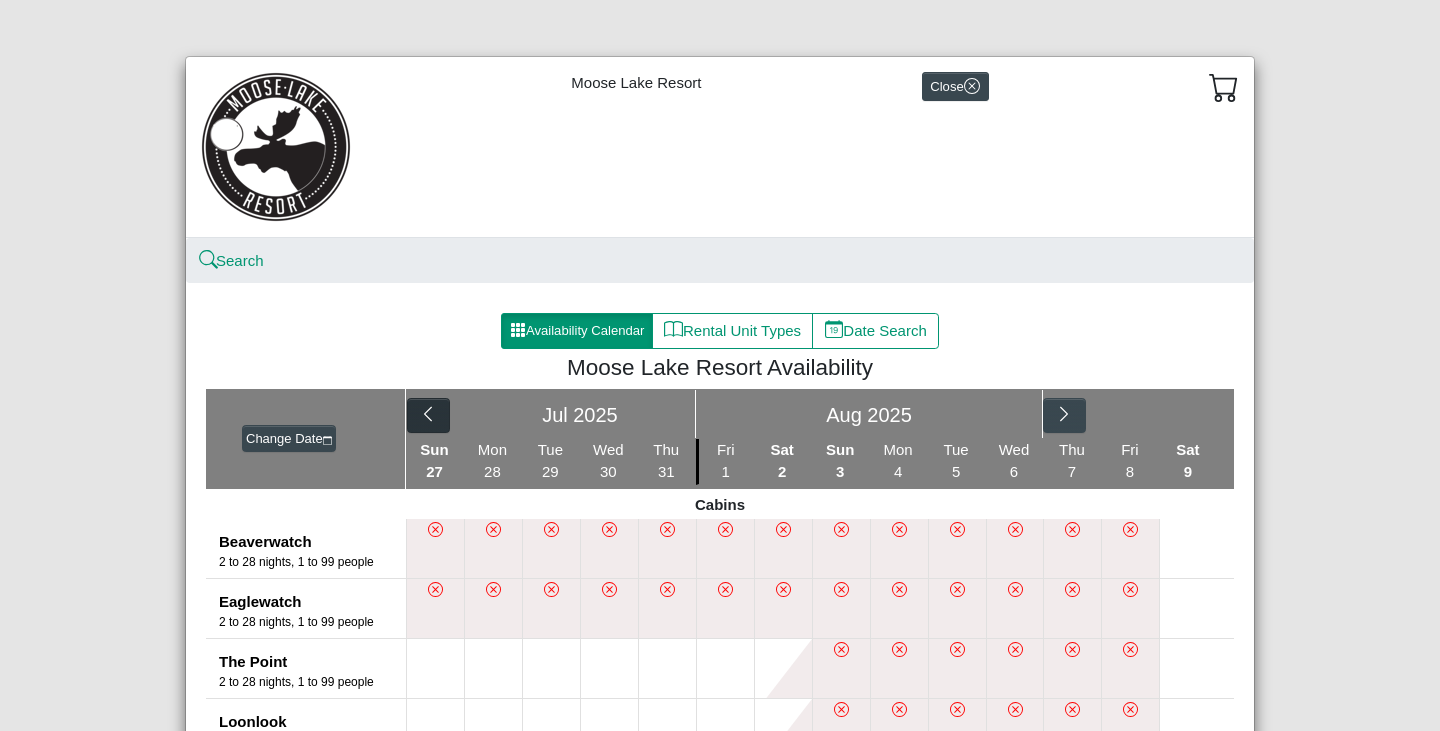 click at bounding box center [428, 416] 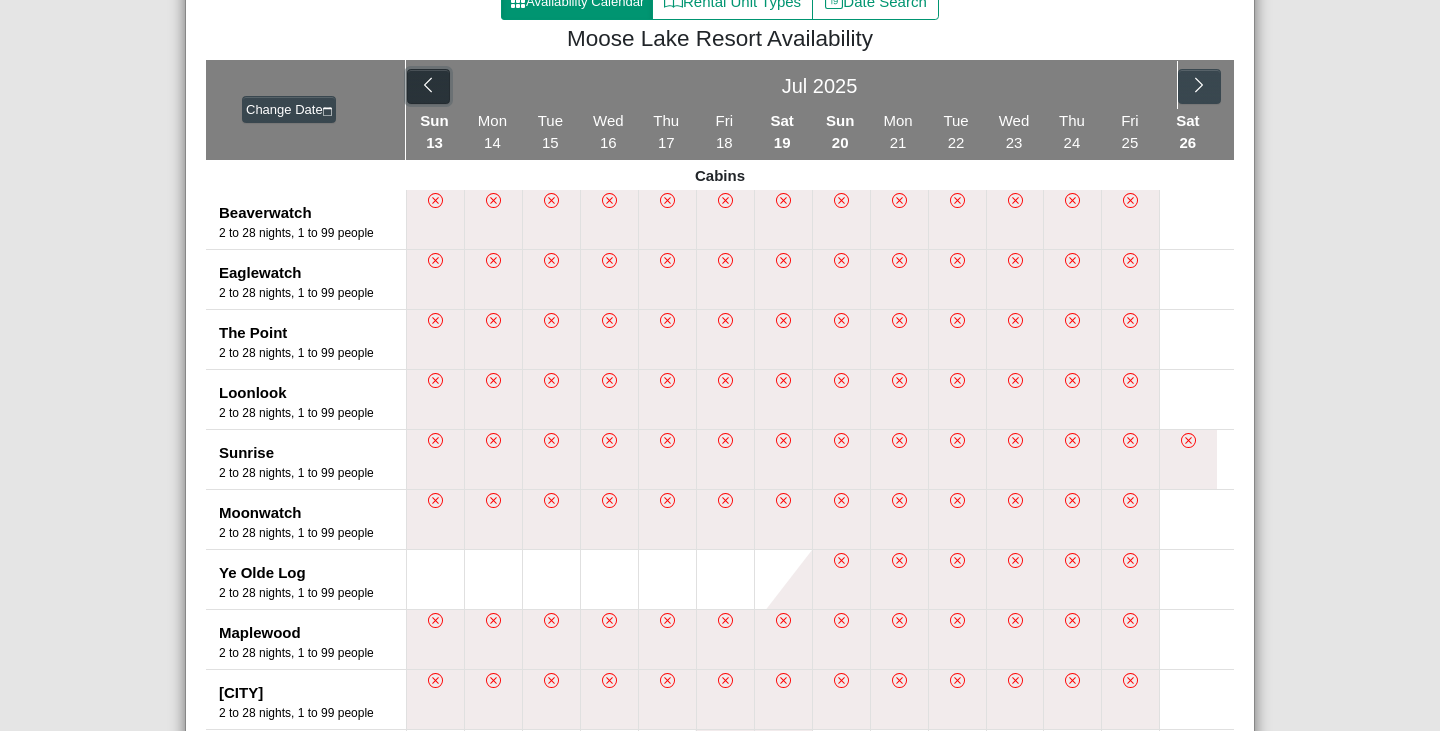 scroll, scrollTop: 0, scrollLeft: 0, axis: both 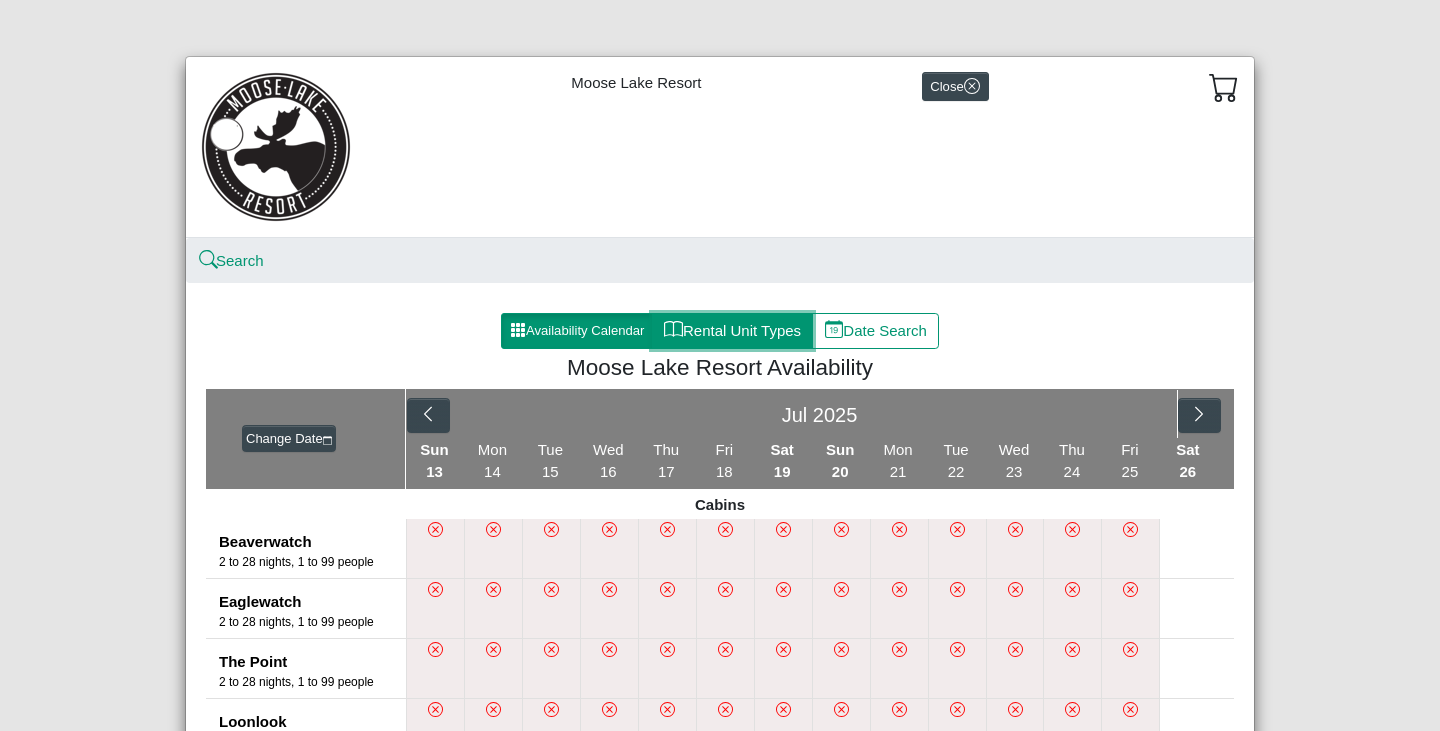 click on "Rental Unit Types" at bounding box center [732, 331] 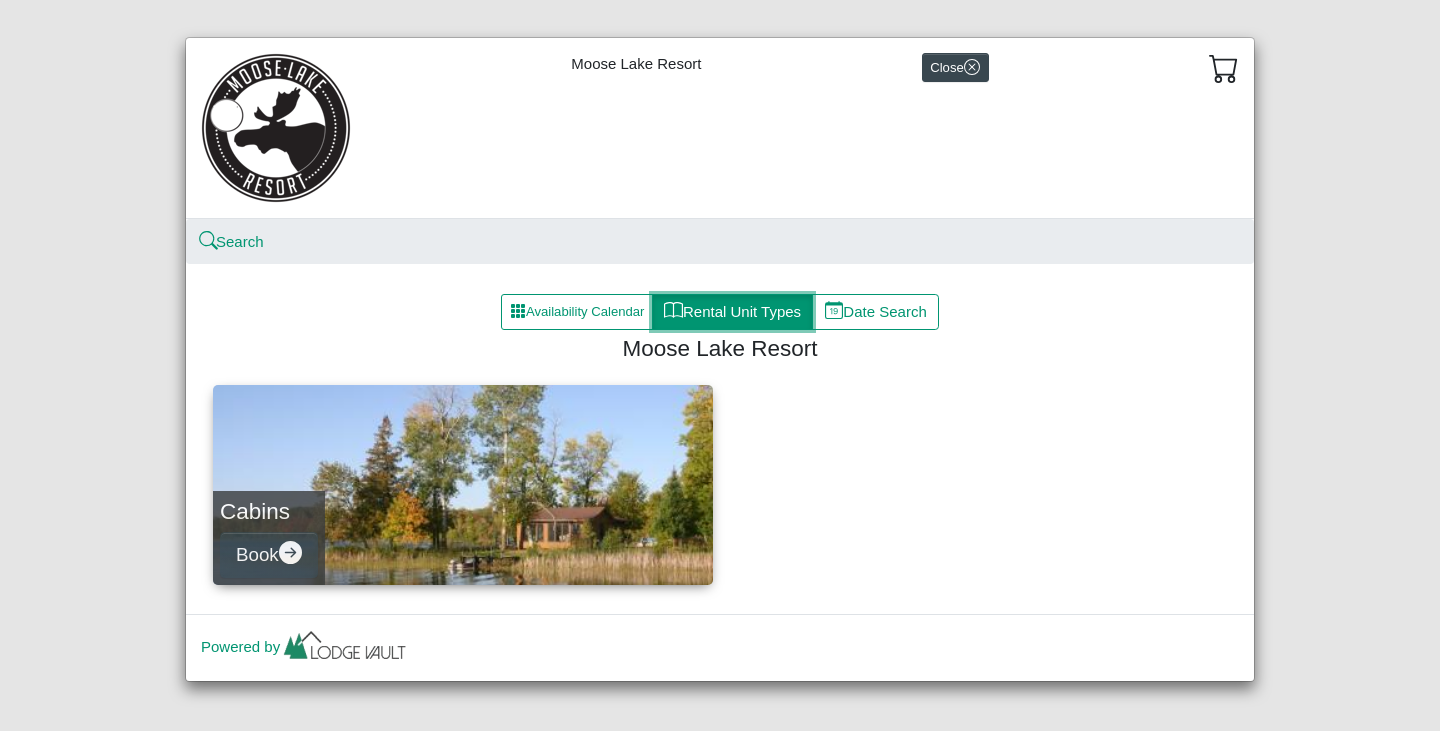 scroll, scrollTop: 17, scrollLeft: 0, axis: vertical 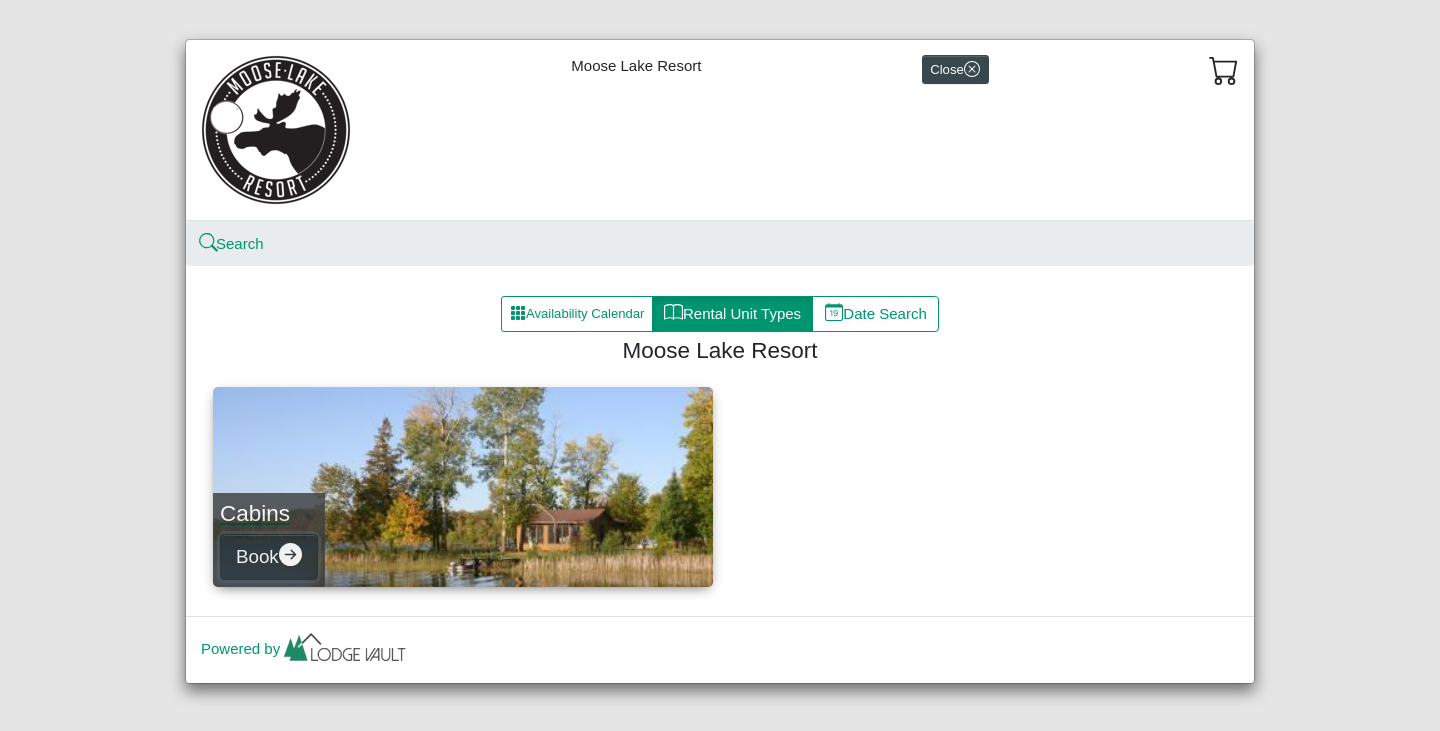 click on "Book" at bounding box center [269, 556] 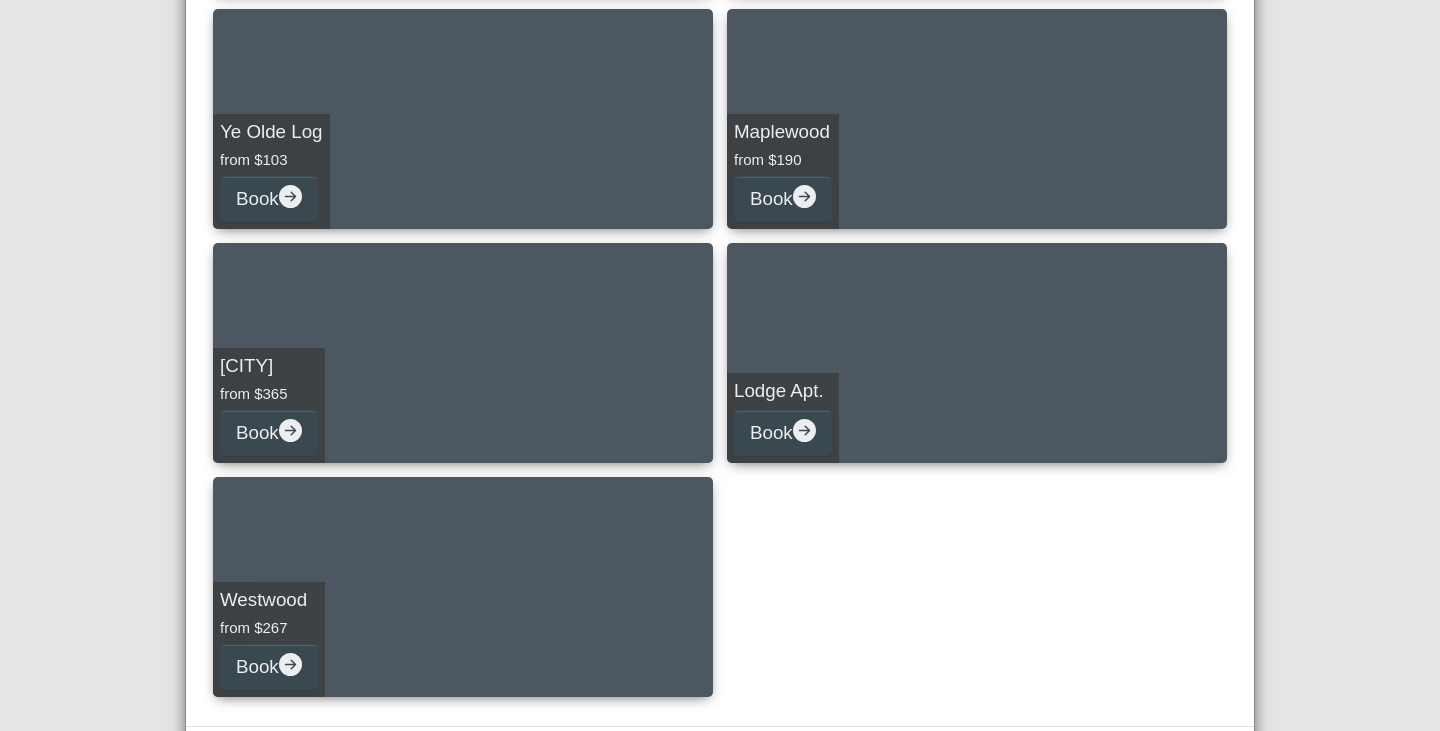 scroll, scrollTop: 1076, scrollLeft: 0, axis: vertical 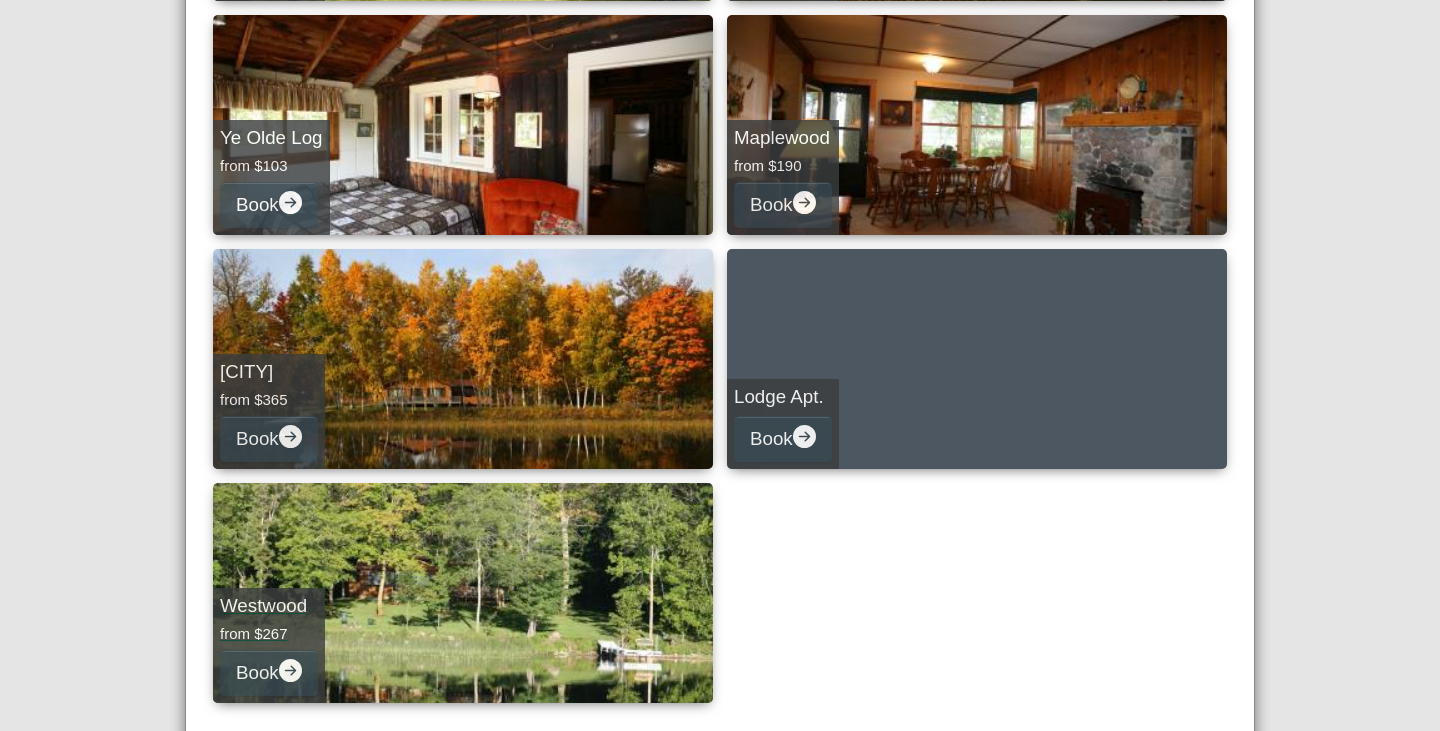 click on "Westwood   from $267  Book" at bounding box center [463, 593] 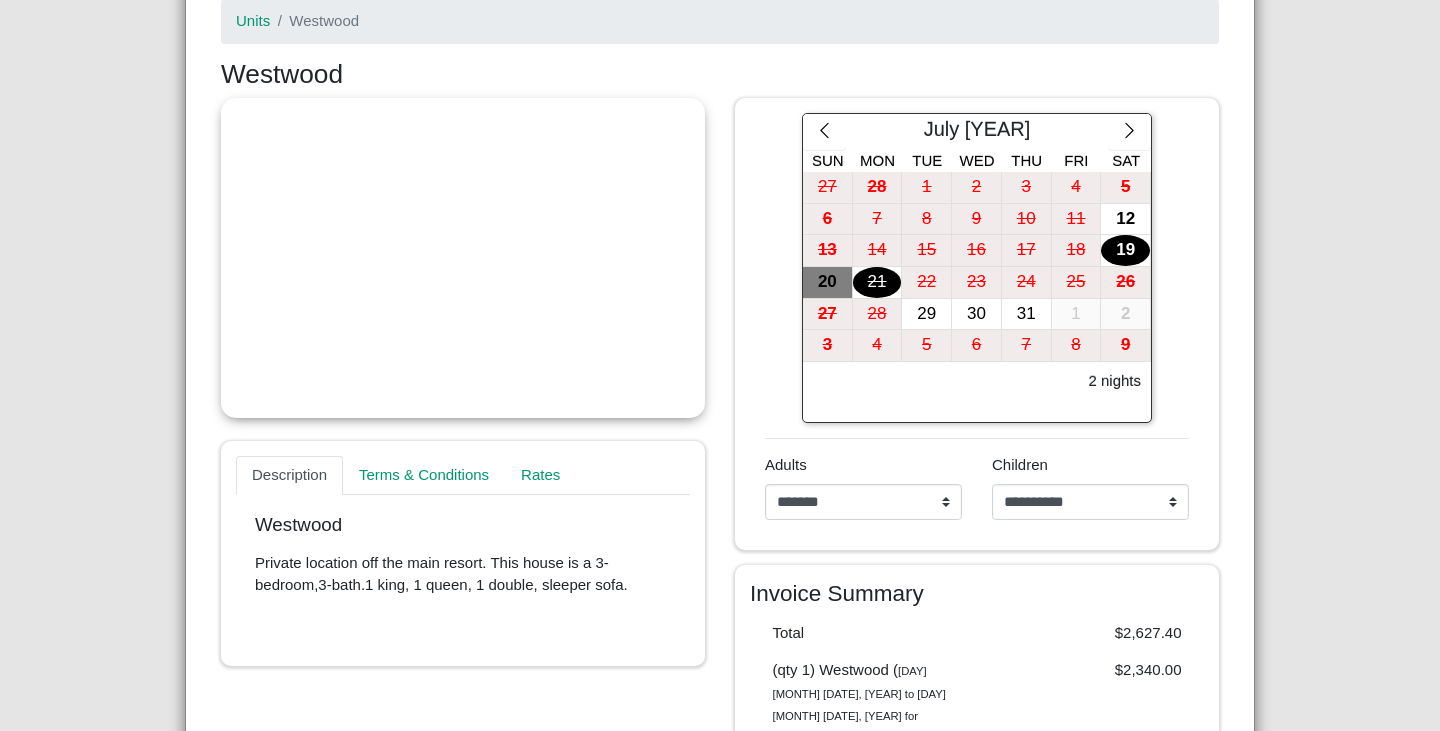 scroll, scrollTop: 356, scrollLeft: 0, axis: vertical 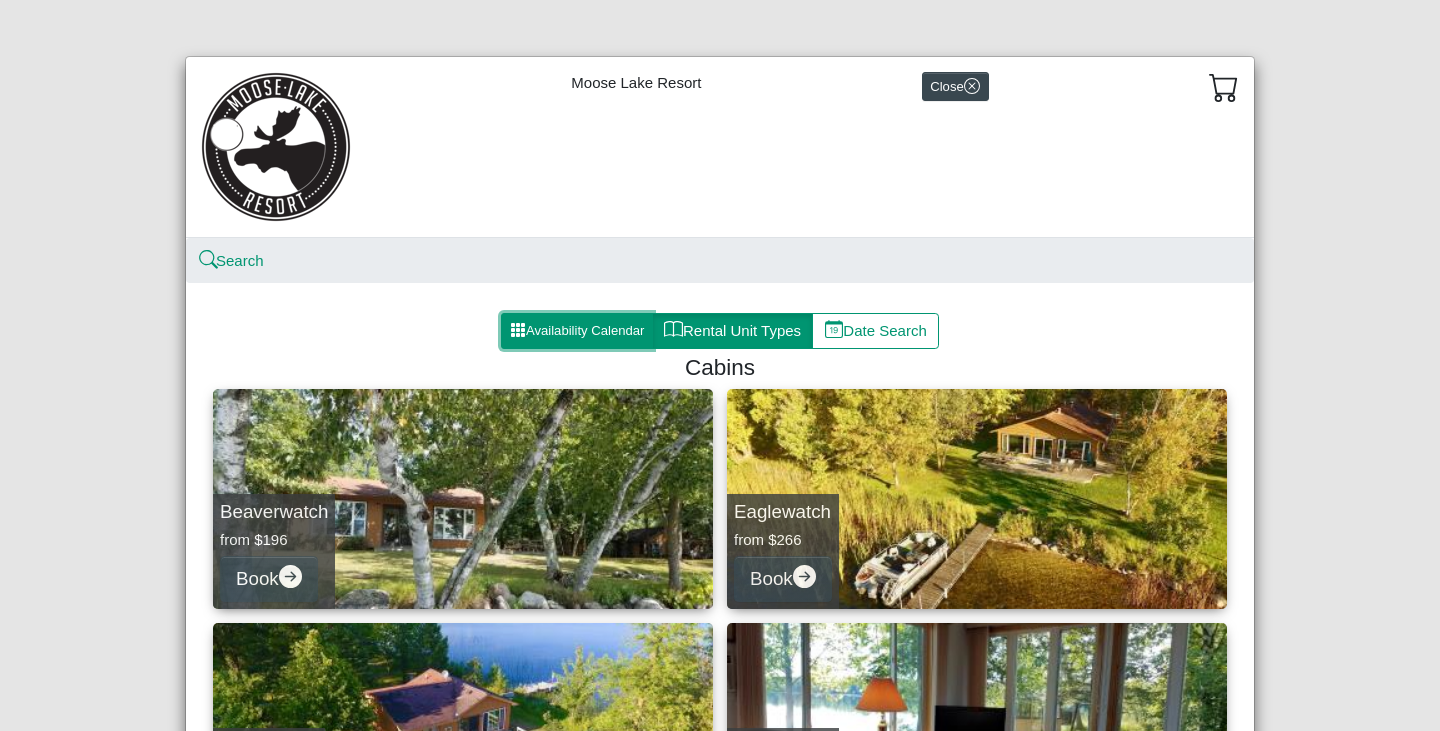 click on "Availability Calendar" at bounding box center (577, 331) 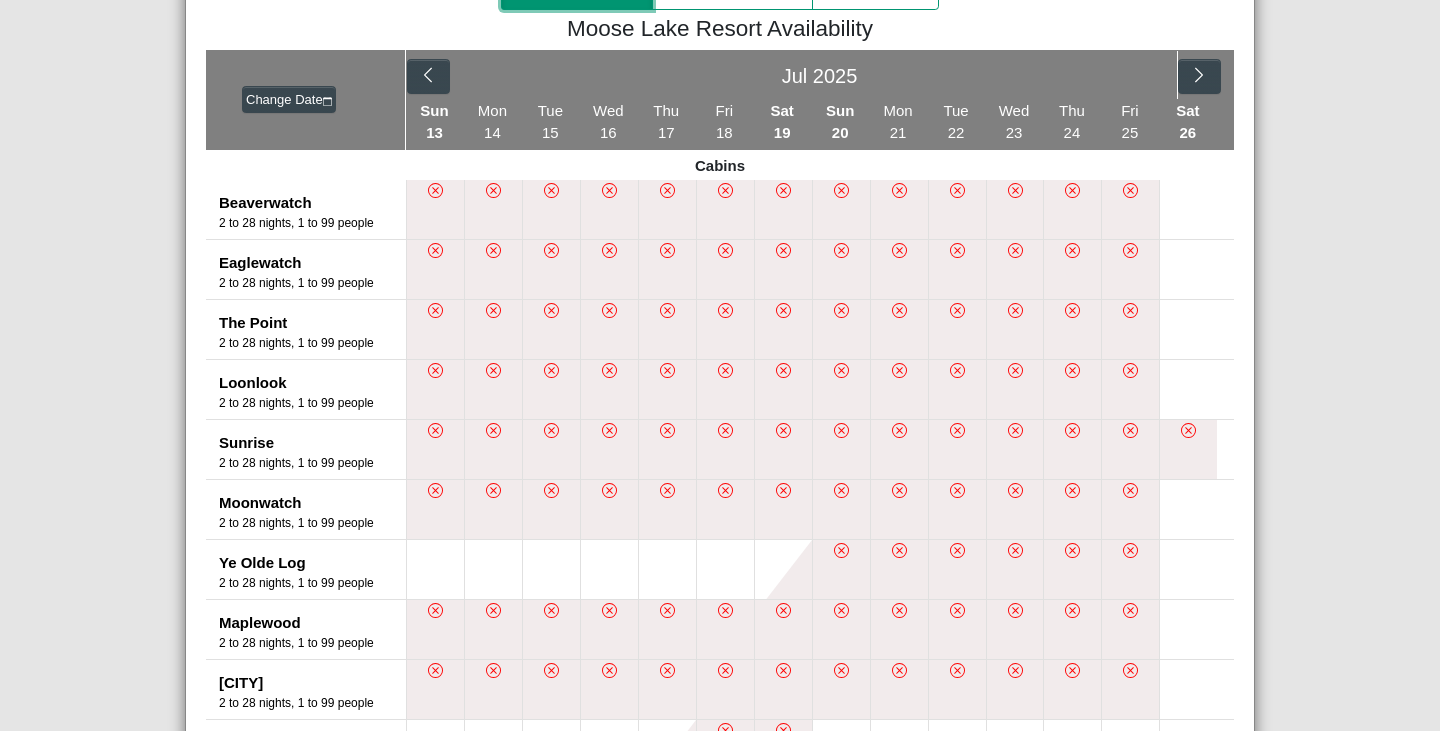 scroll, scrollTop: 326, scrollLeft: 0, axis: vertical 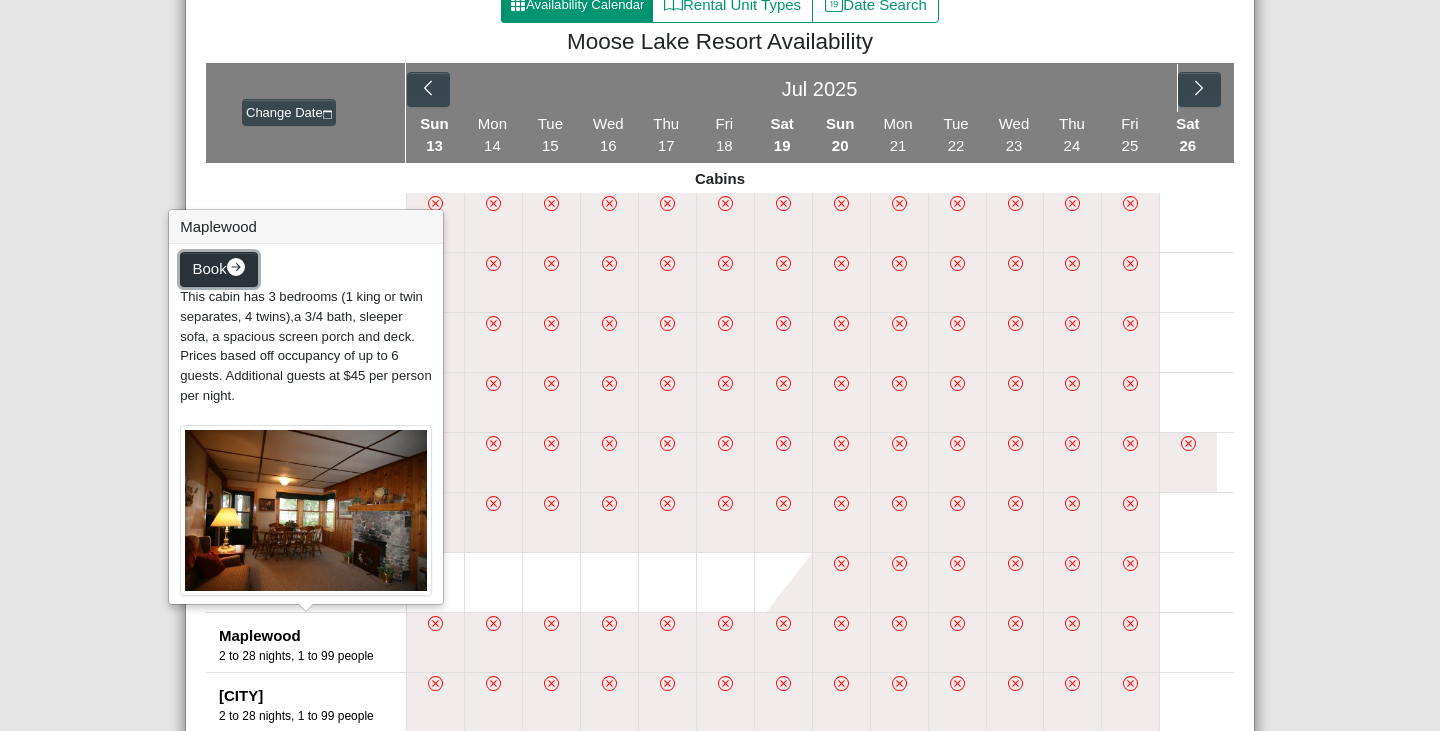 click 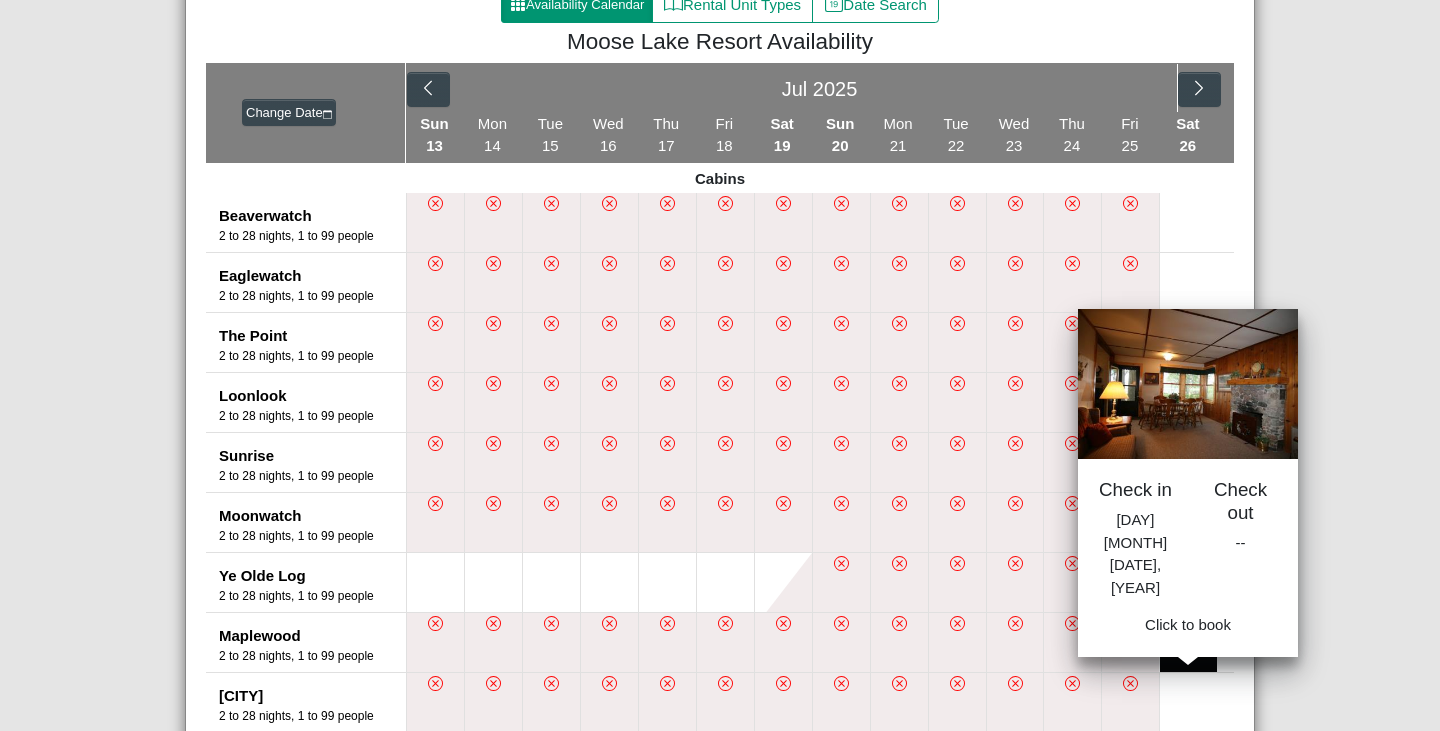 click at bounding box center (1188, 642) 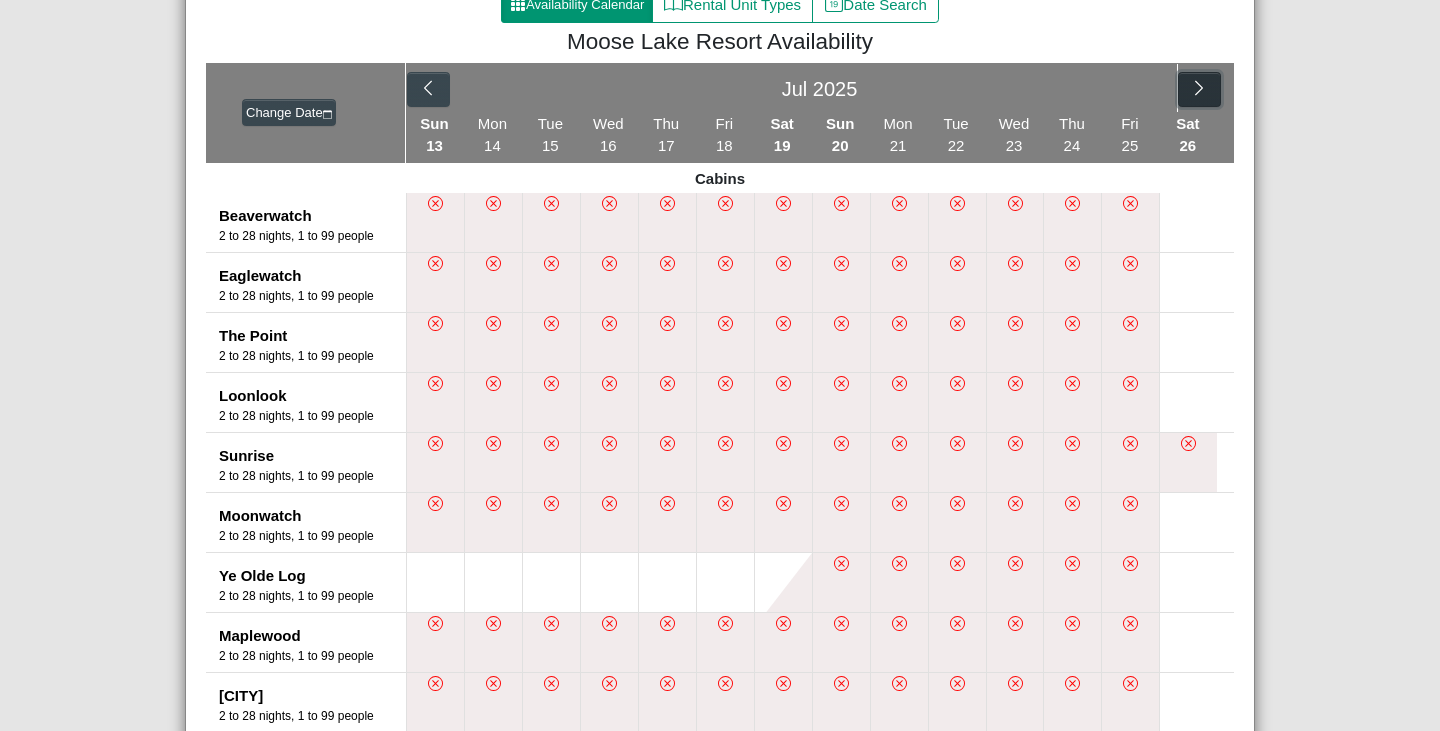 click 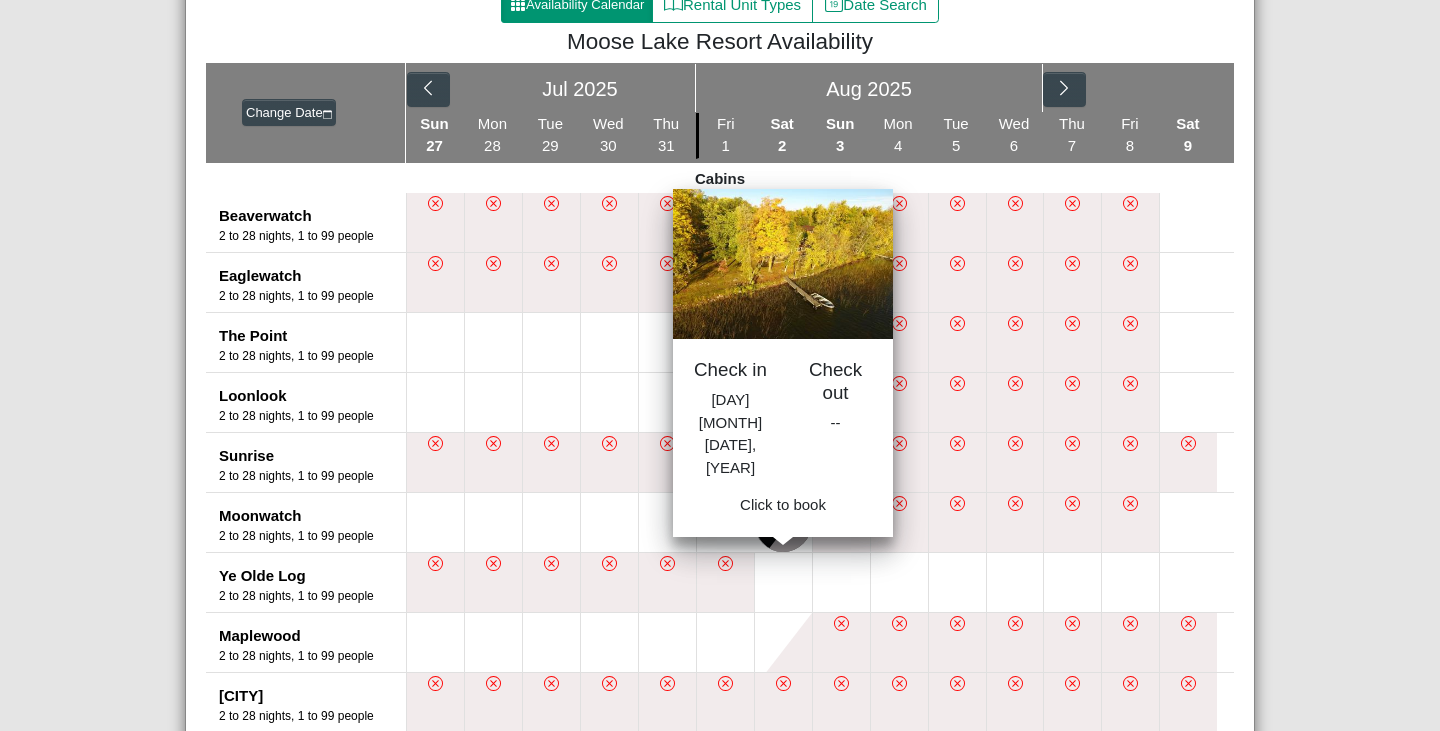 click at bounding box center (783, 522) 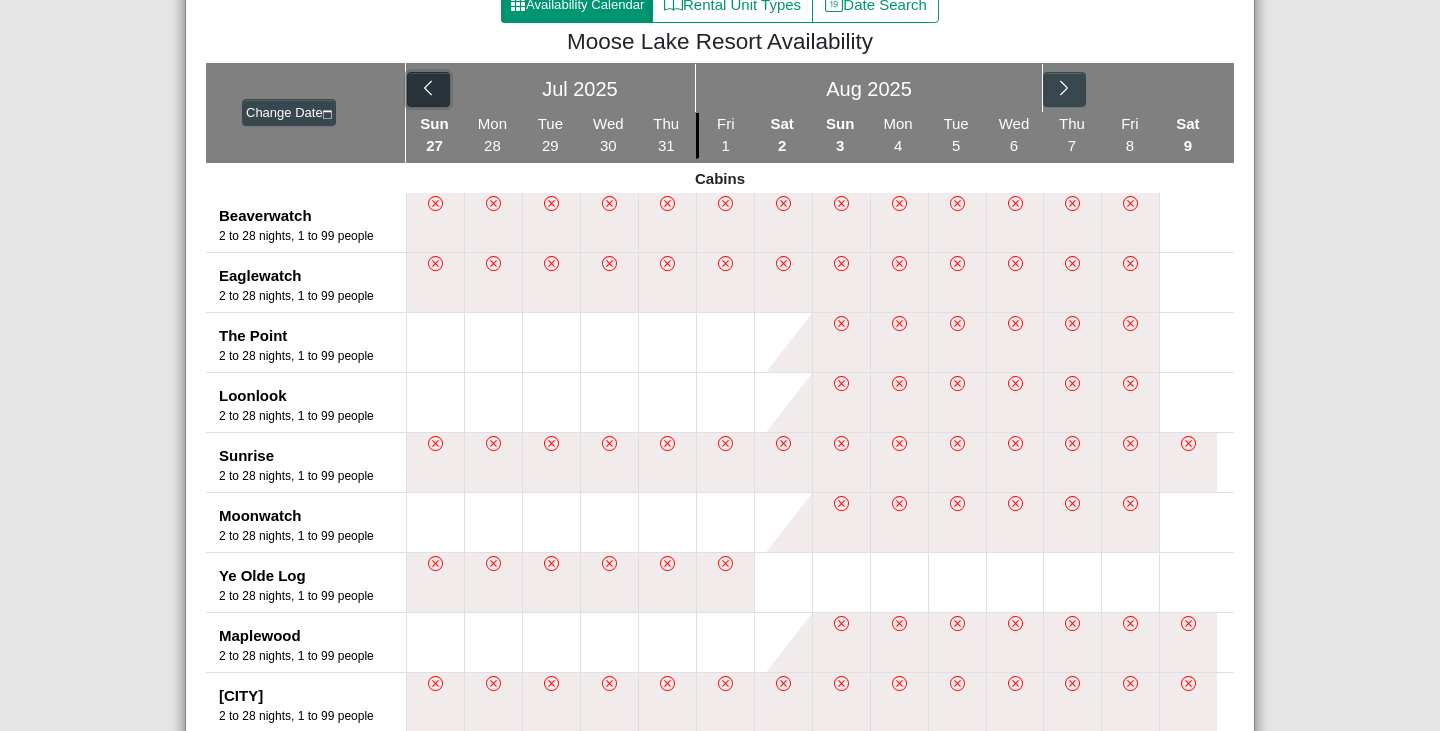 click 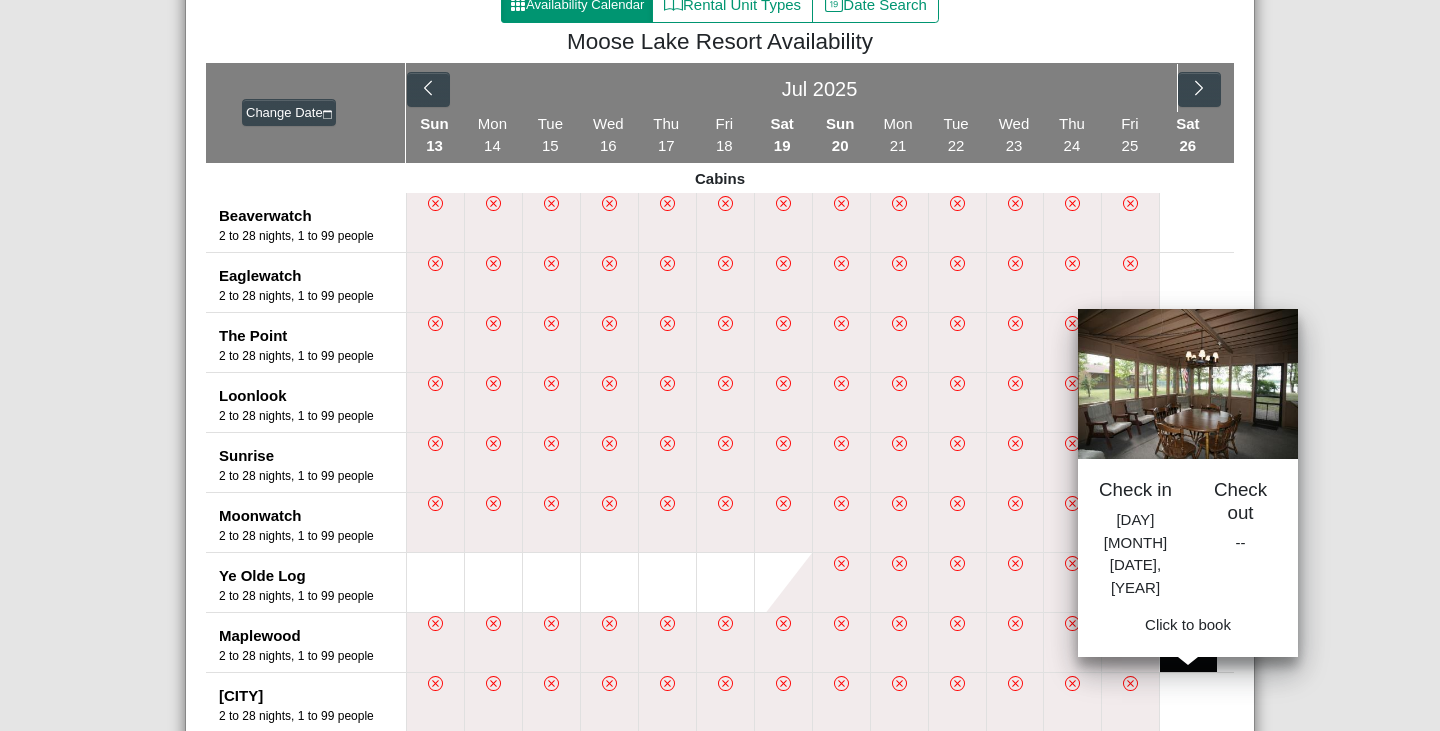 click at bounding box center (1188, 642) 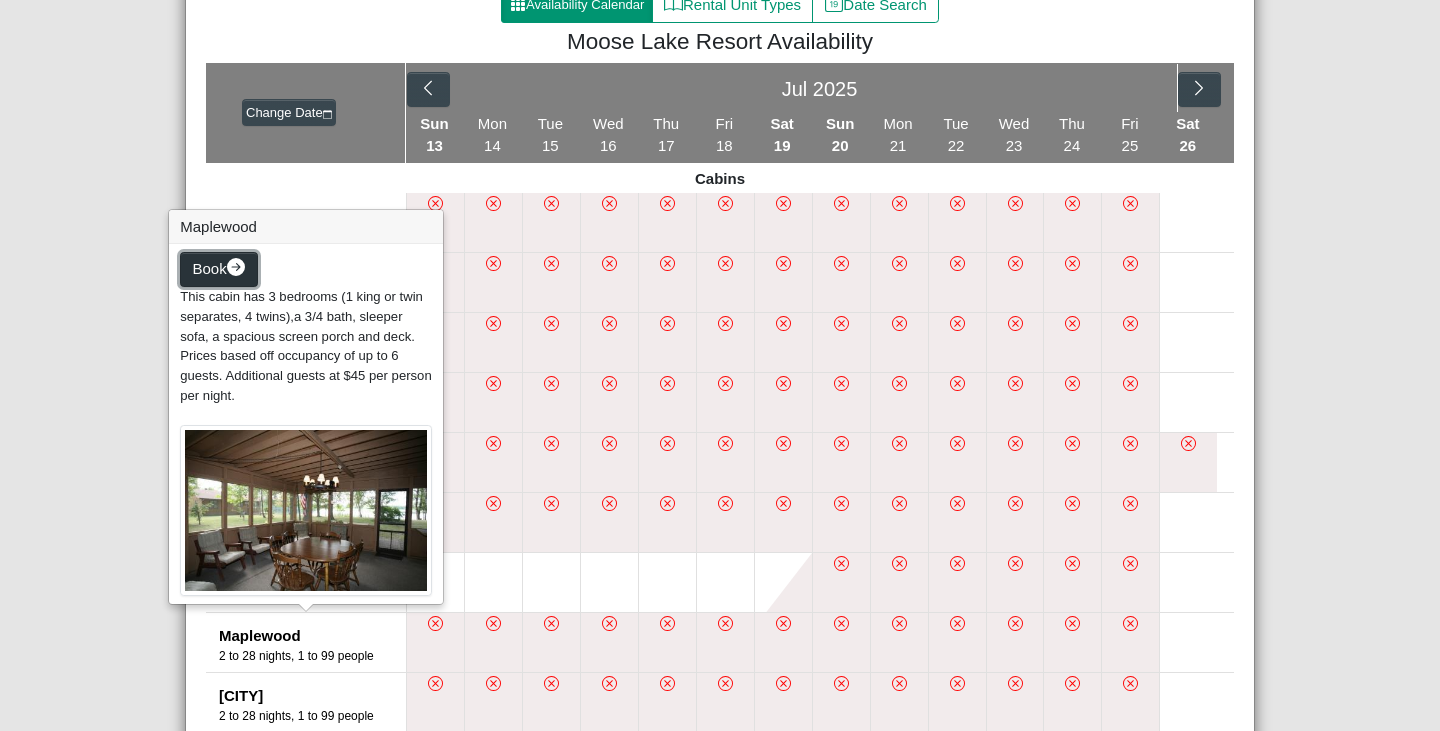 click 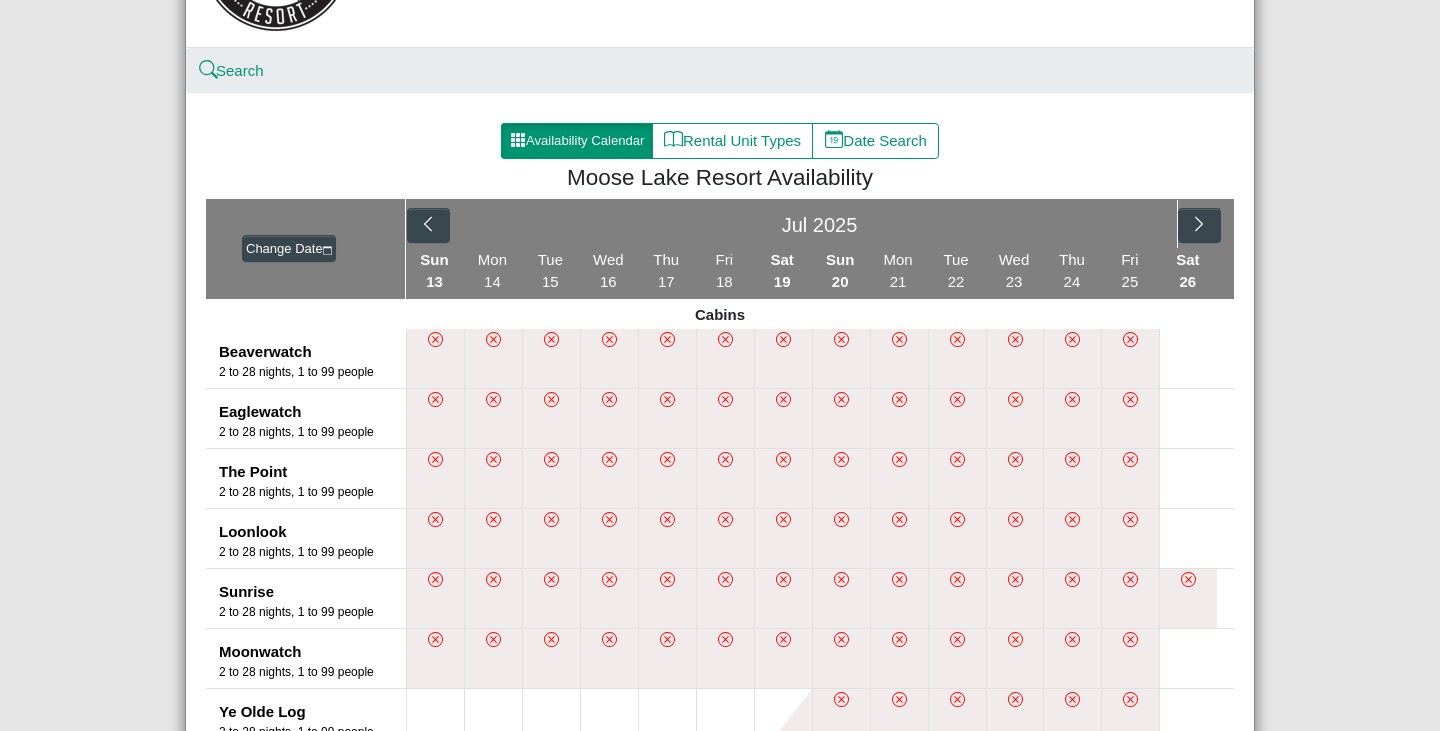 scroll, scrollTop: 194, scrollLeft: 0, axis: vertical 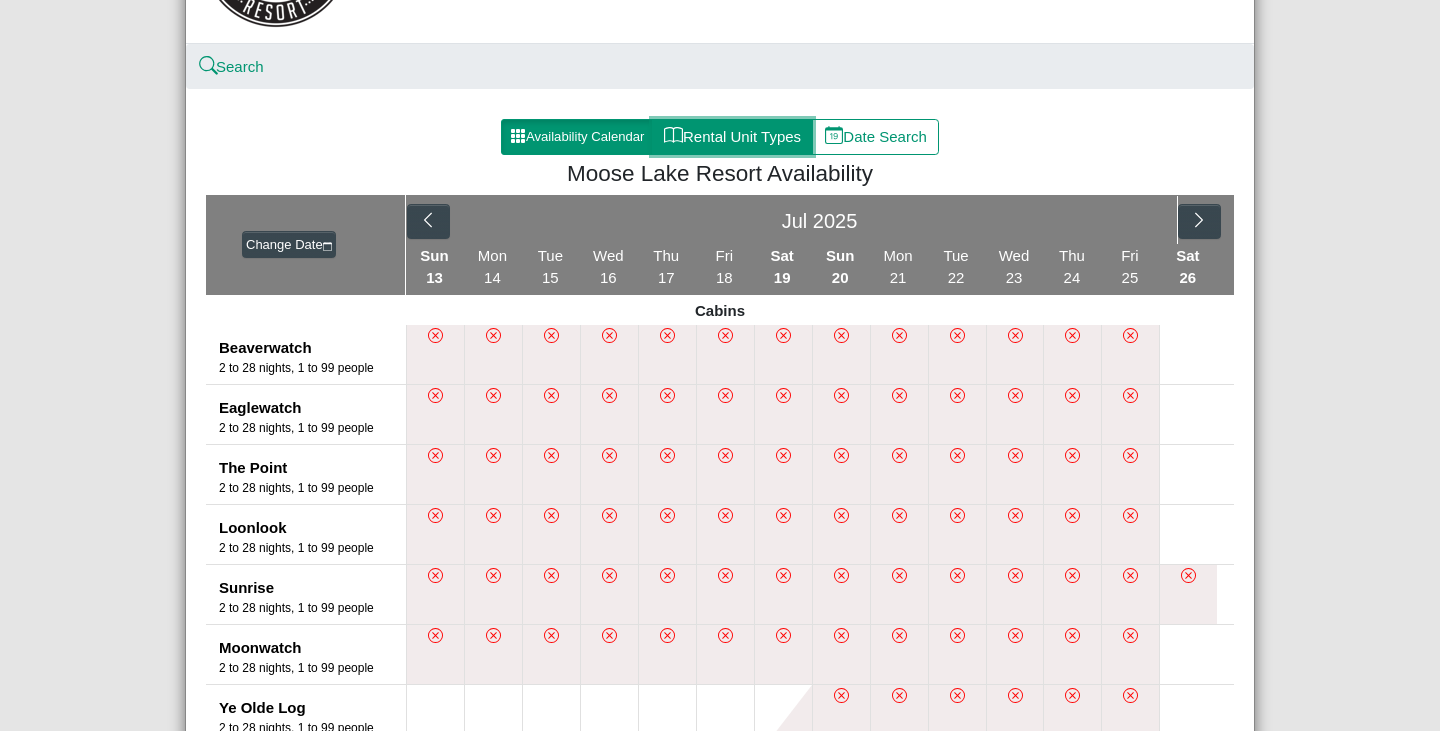 click on "Rental Unit Types" at bounding box center (732, 137) 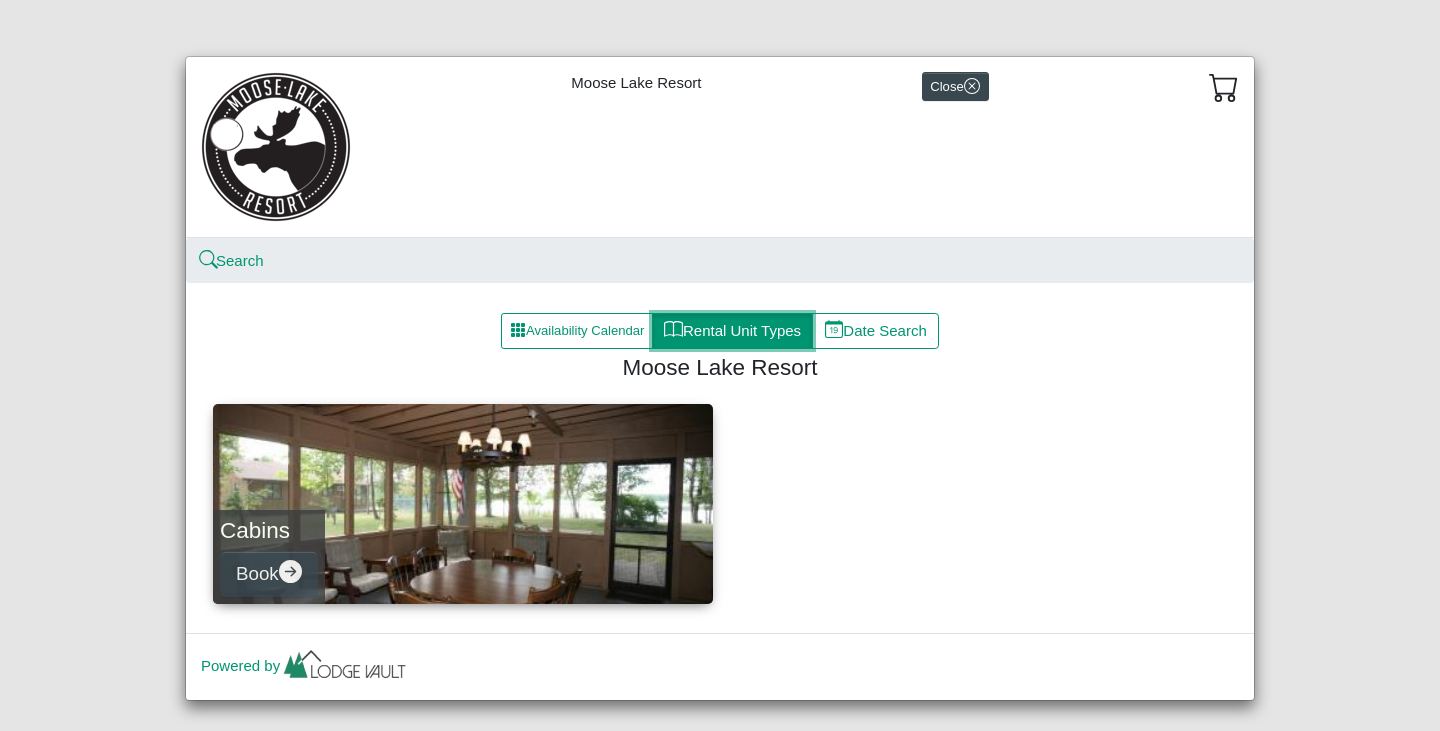 scroll, scrollTop: 26, scrollLeft: 0, axis: vertical 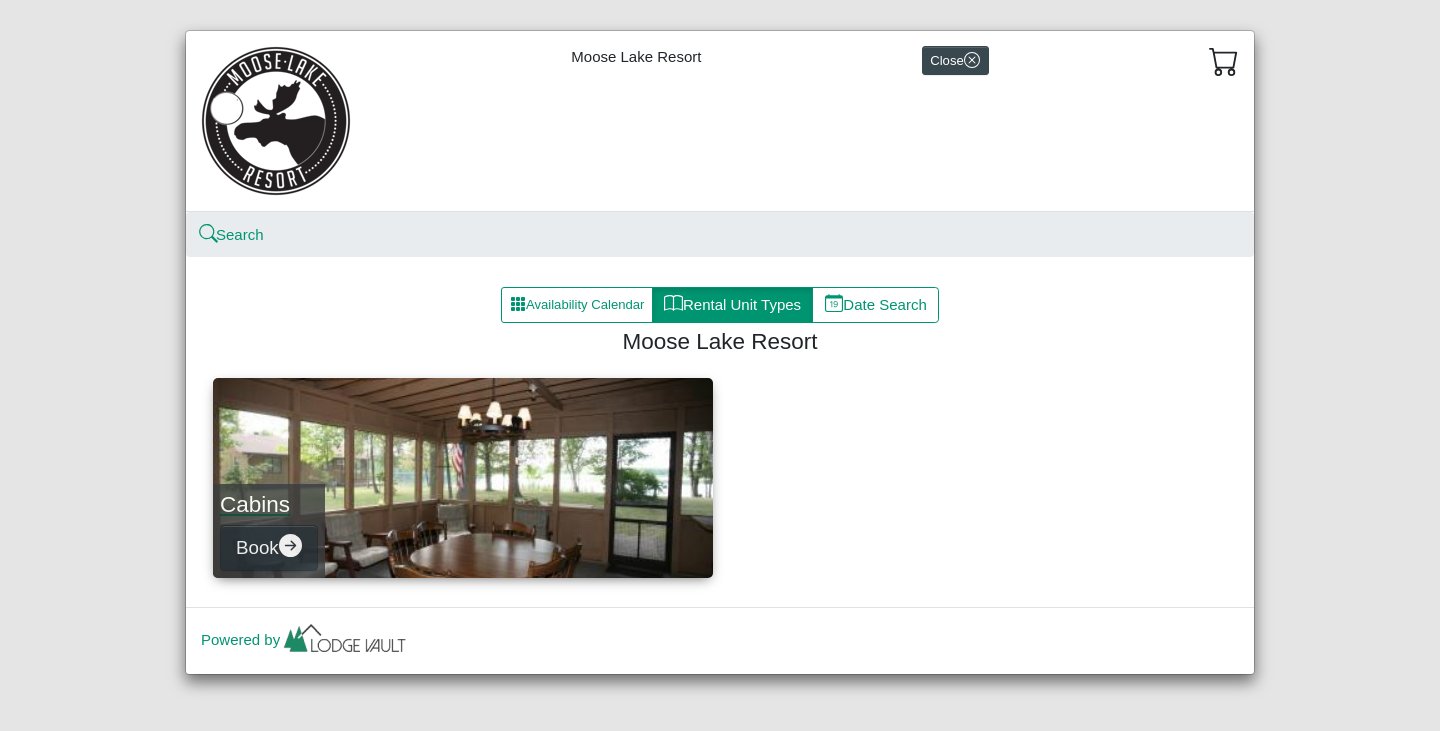 click on "Book" at bounding box center [269, 547] 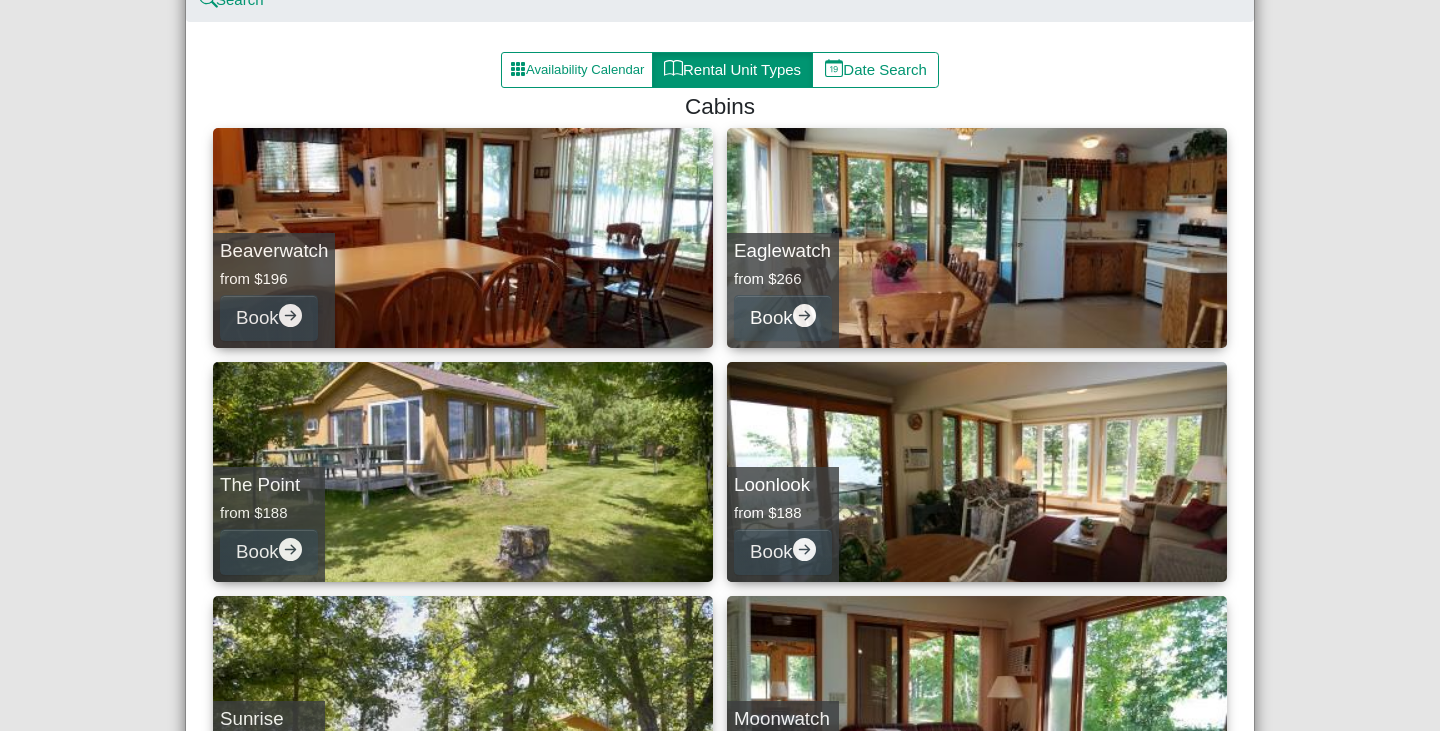 click on "Date Search" at bounding box center (875, 70) 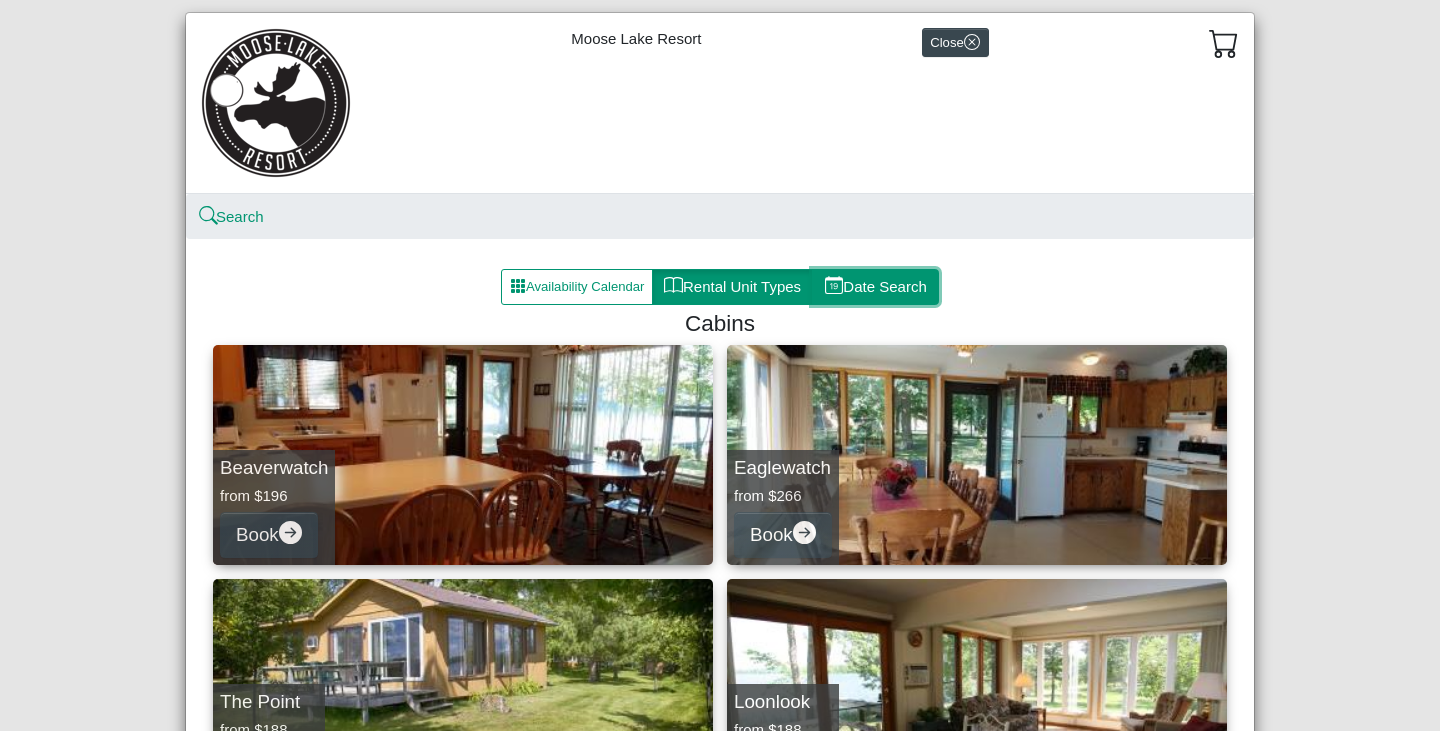 select on "*" 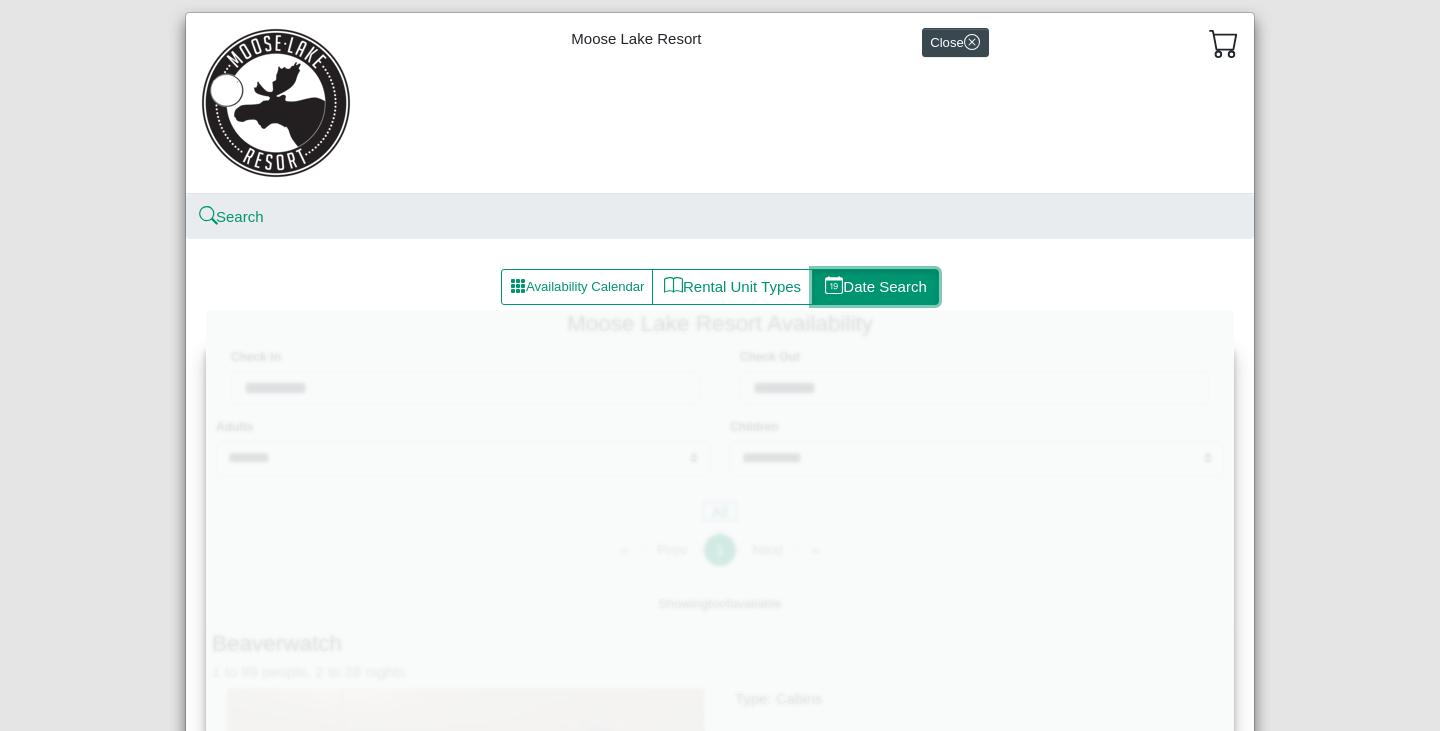scroll, scrollTop: 106, scrollLeft: 0, axis: vertical 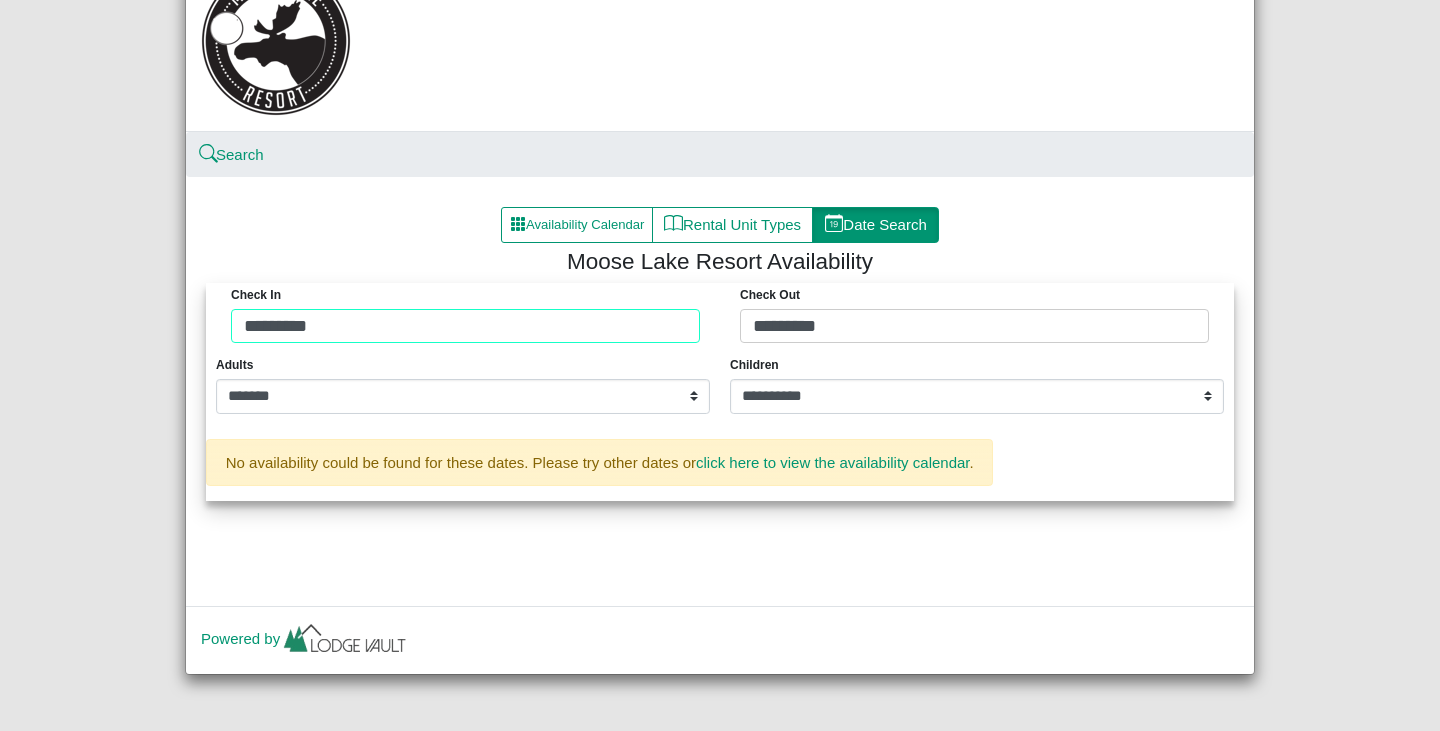 click on "Check in ********* Check Out *********" at bounding box center (720, 318) 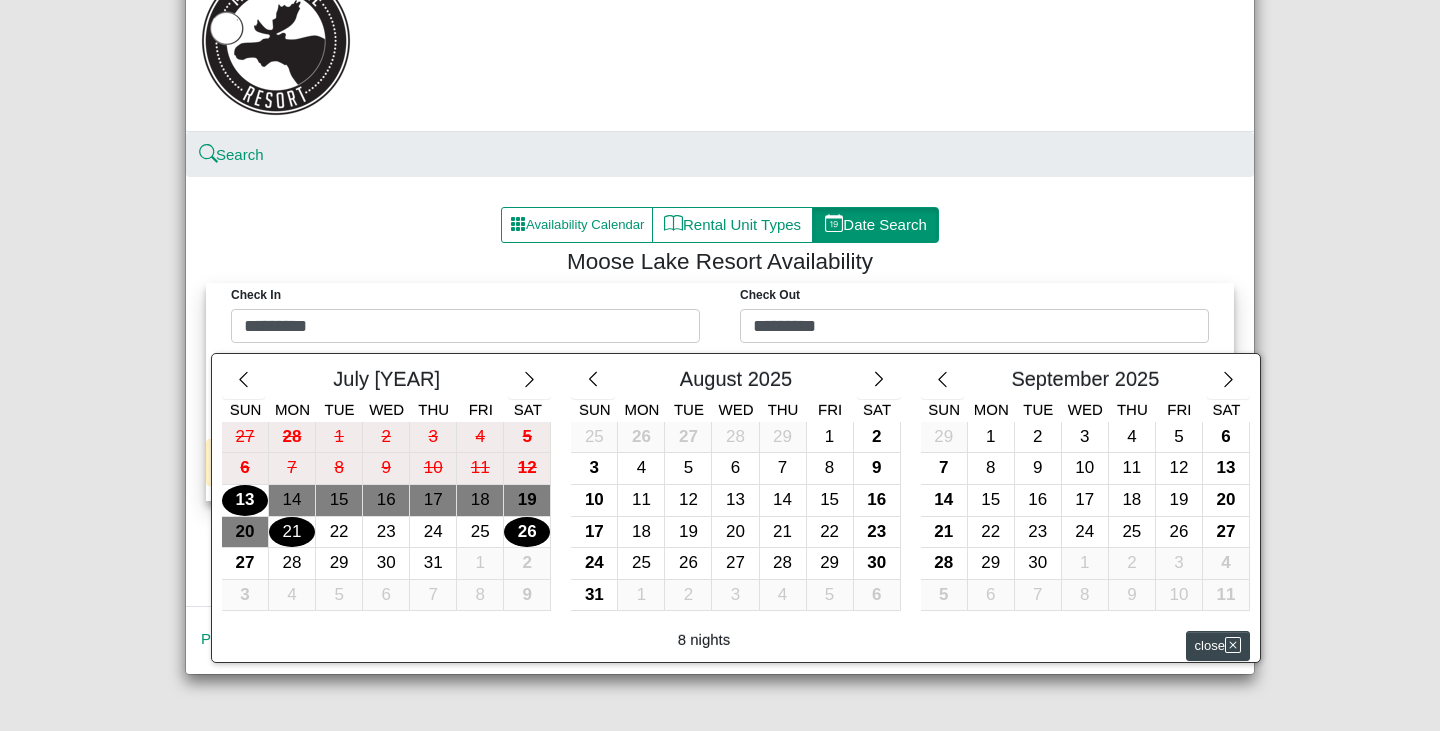 click on "26" at bounding box center (527, 532) 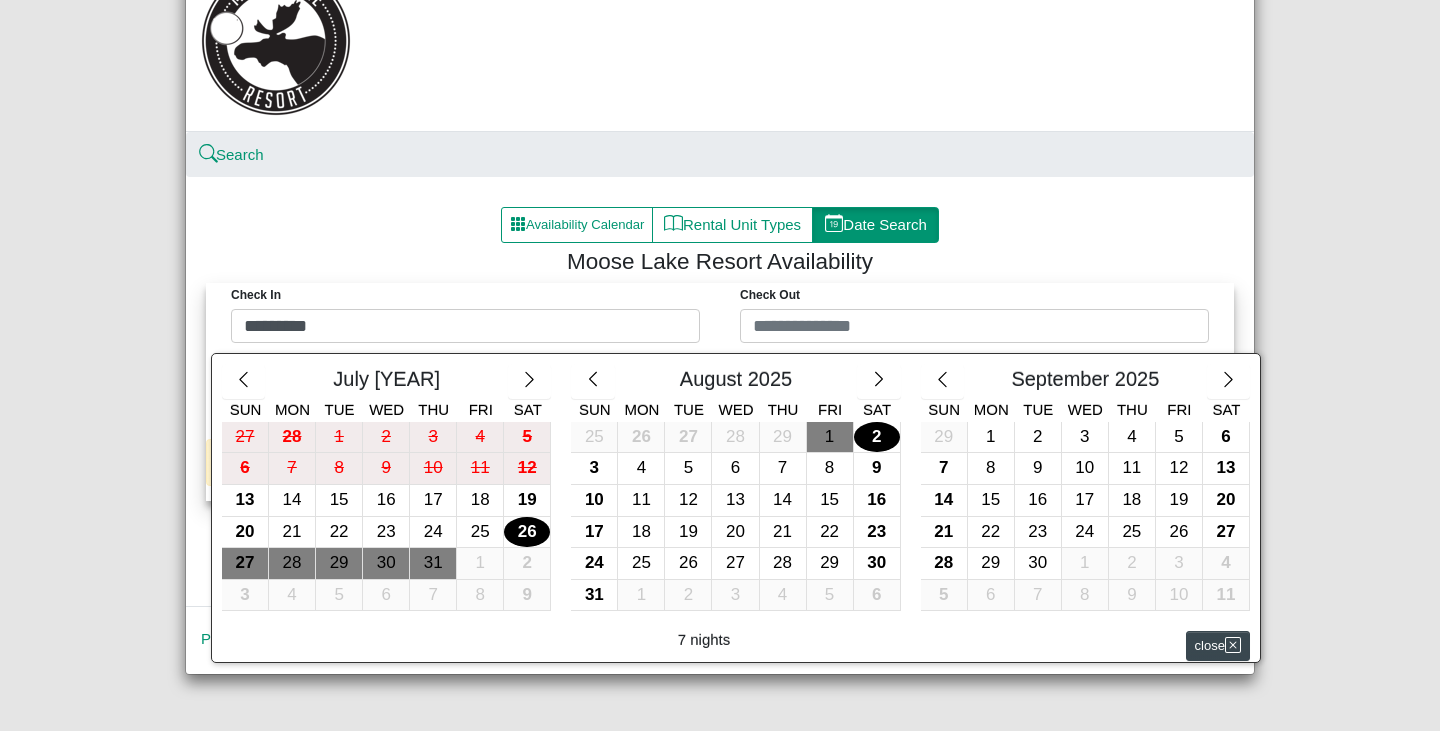 click on "2" at bounding box center (877, 437) 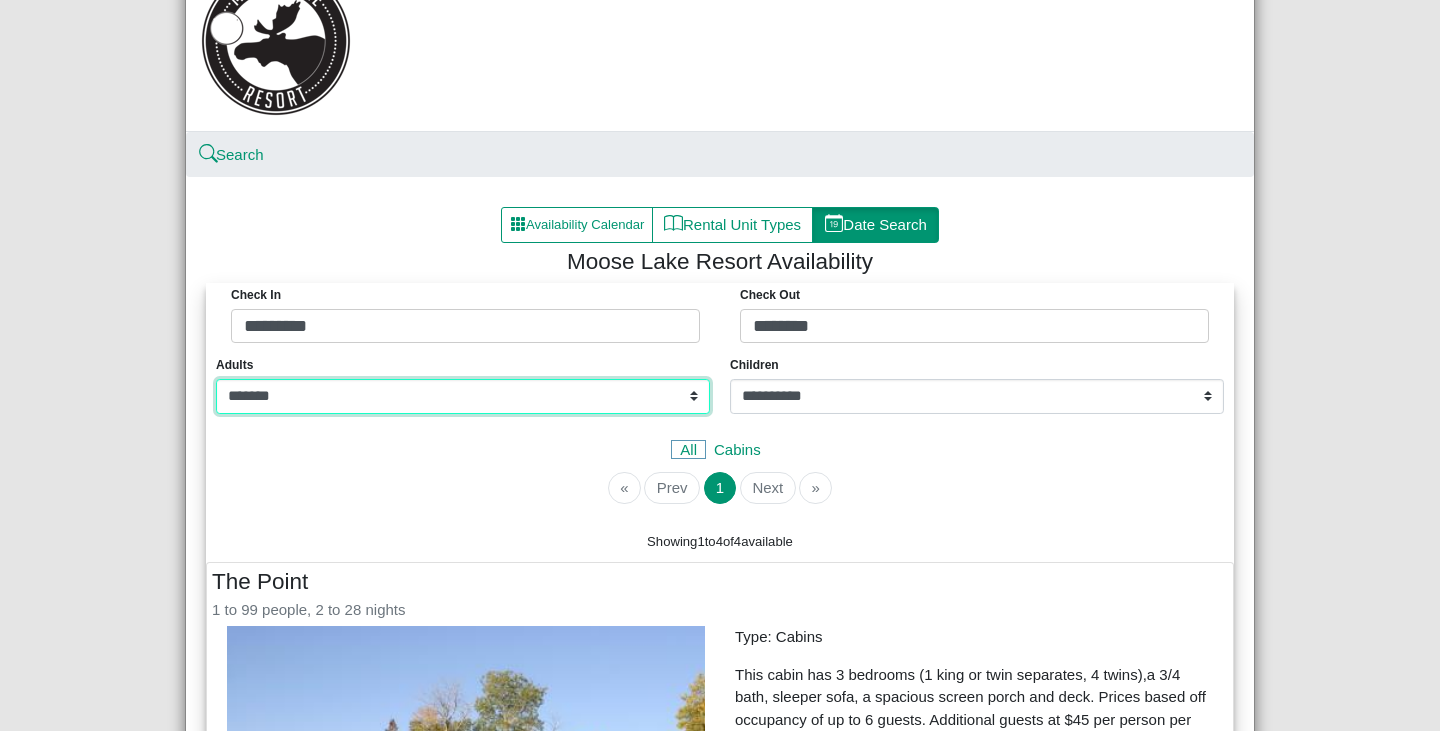 click on "**********" at bounding box center [463, 397] 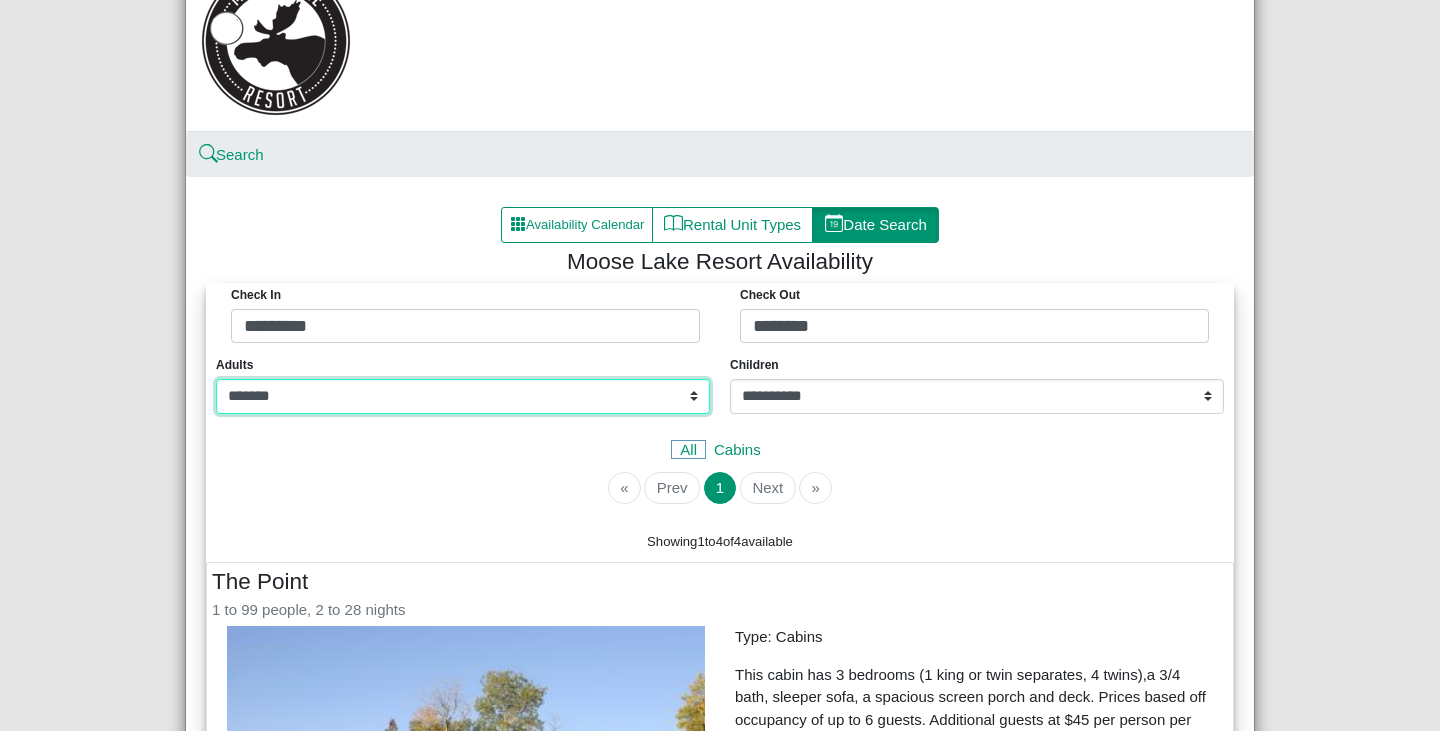 select on "*" 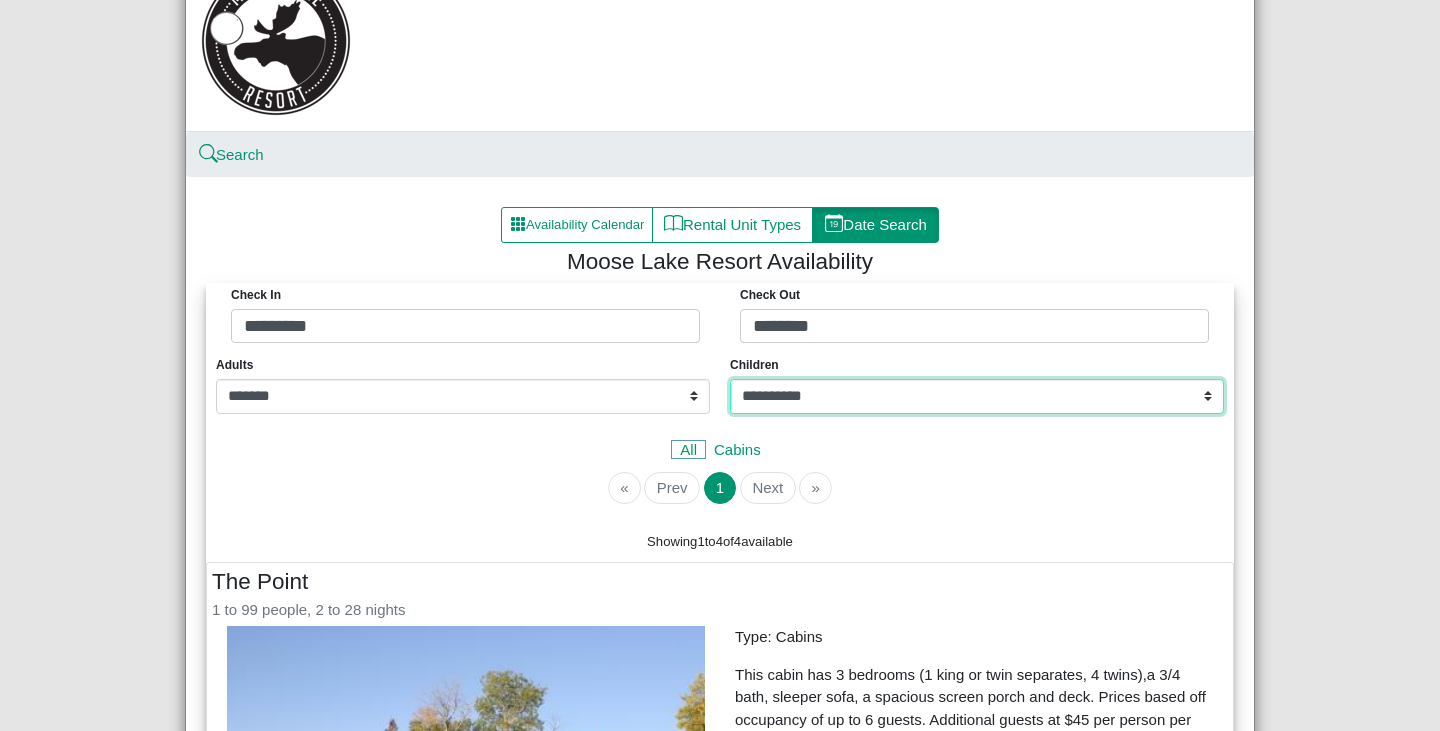click on "**********" at bounding box center (977, 397) 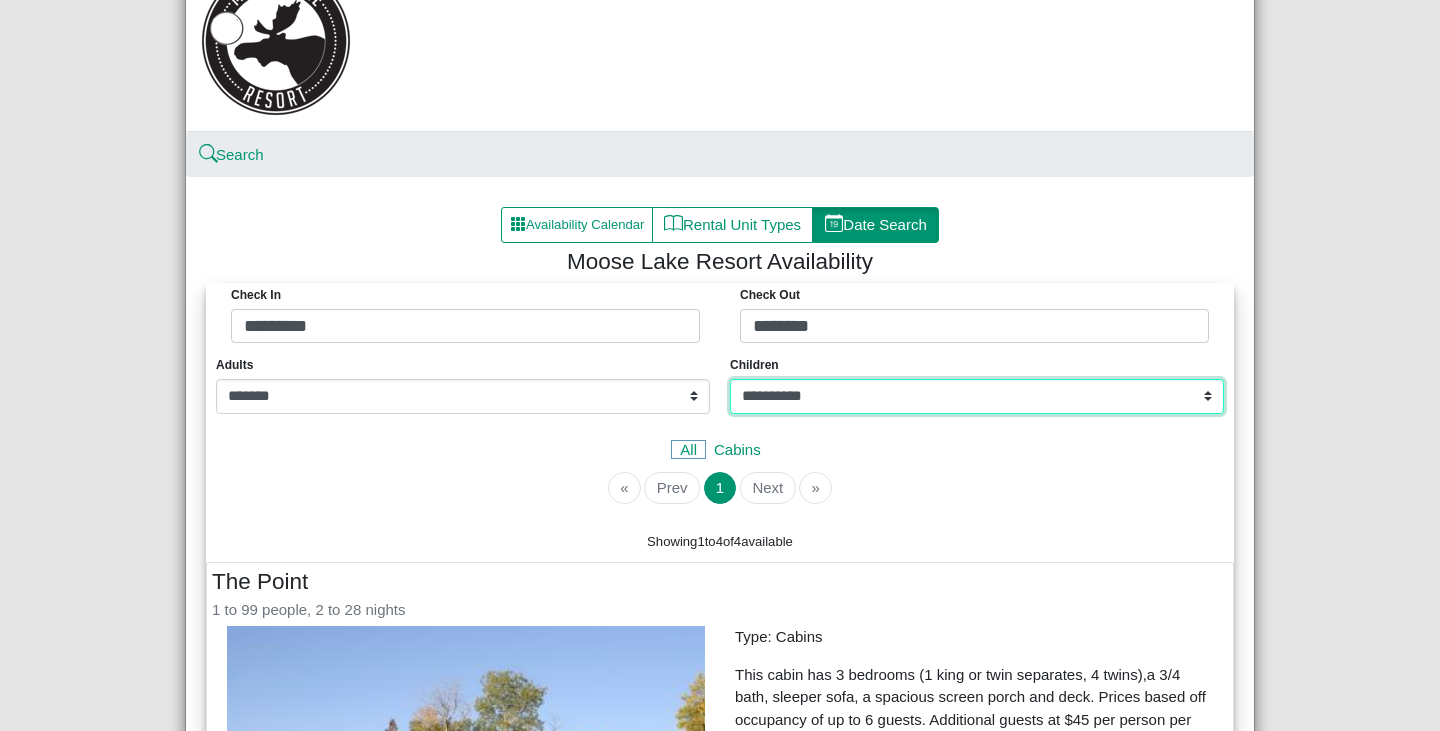 select on "*" 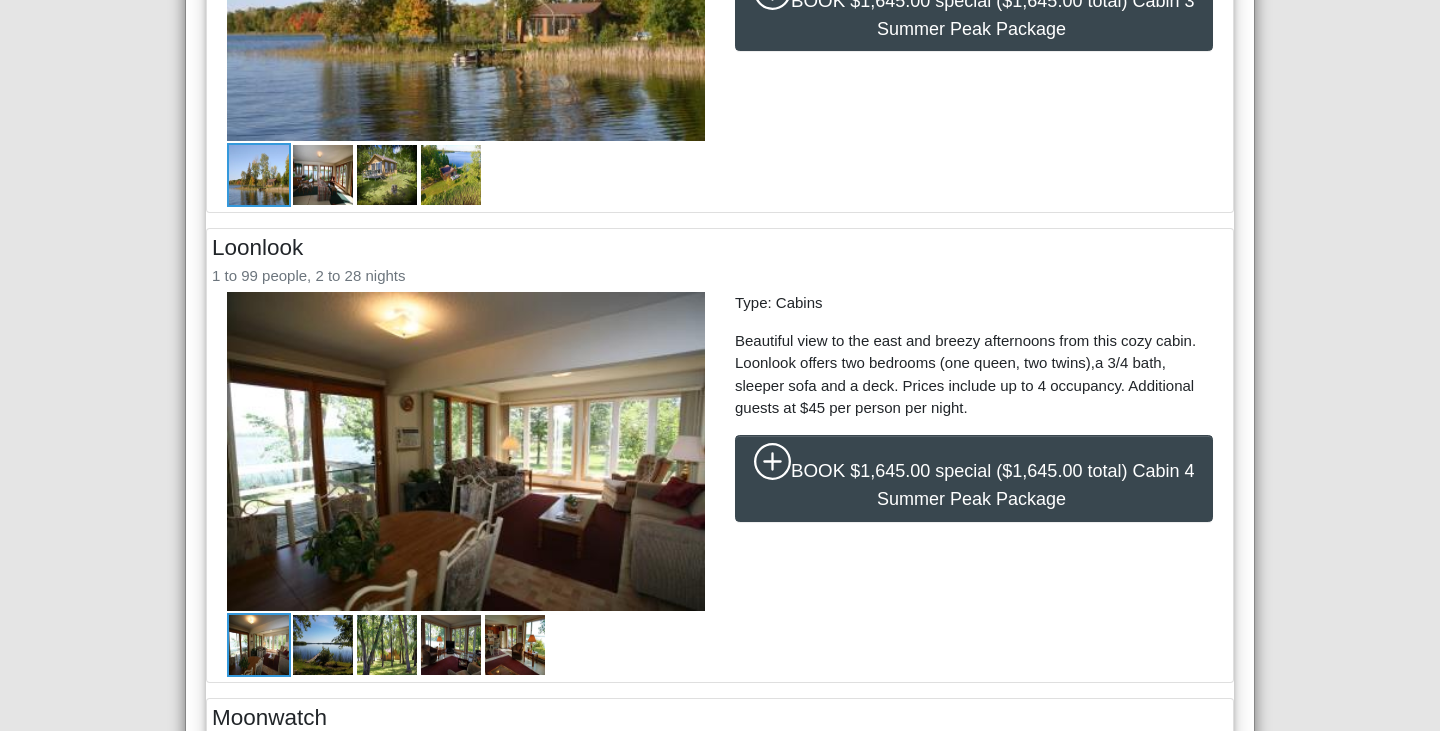 scroll, scrollTop: 911, scrollLeft: 0, axis: vertical 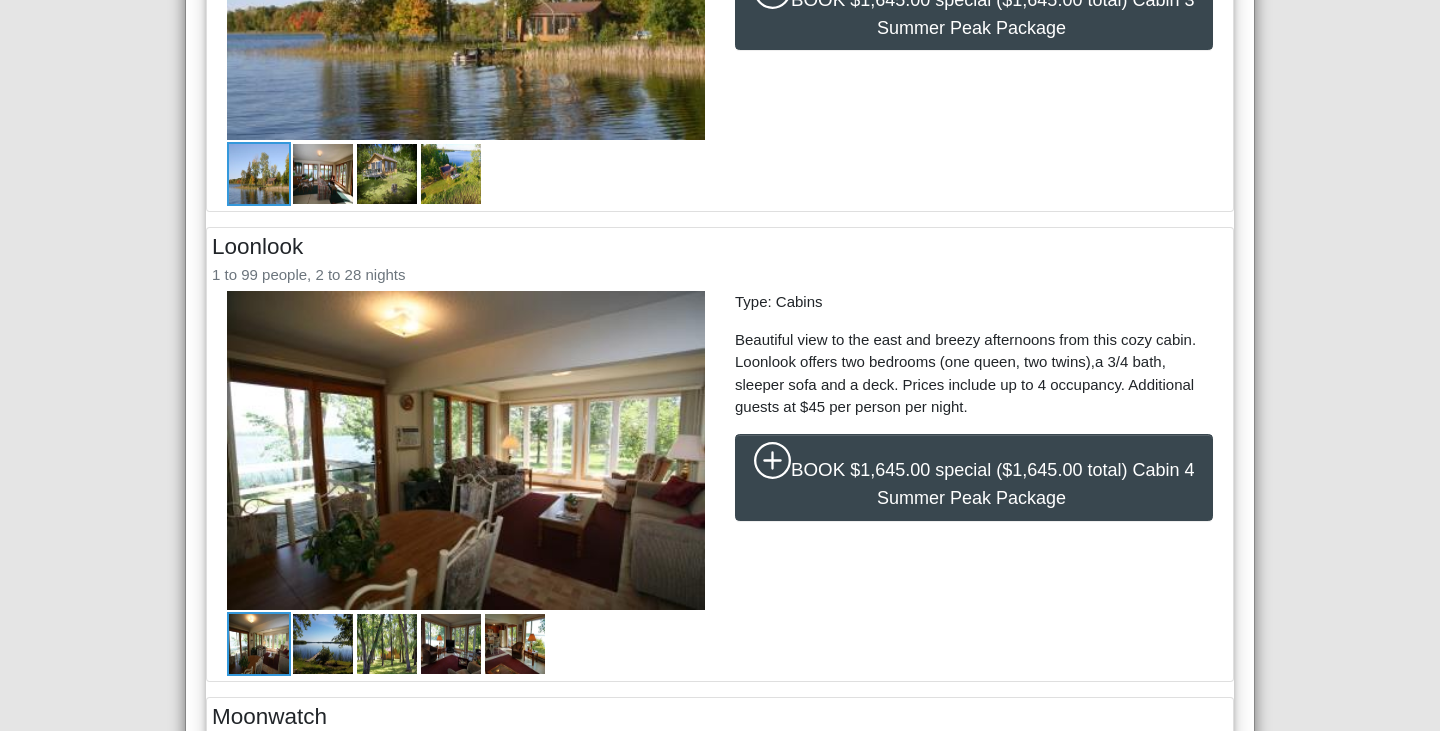 click on "**********" at bounding box center [720, 365] 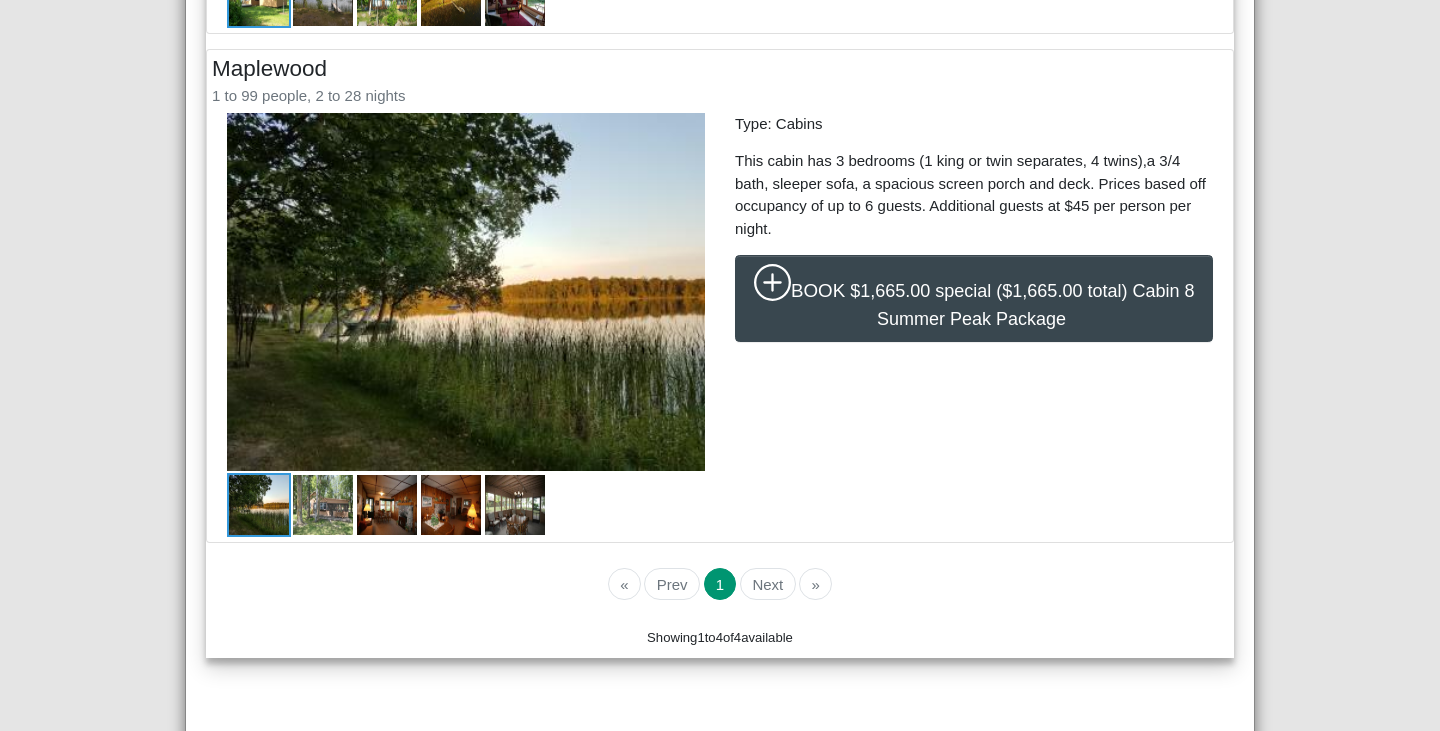 scroll, scrollTop: 2028, scrollLeft: 0, axis: vertical 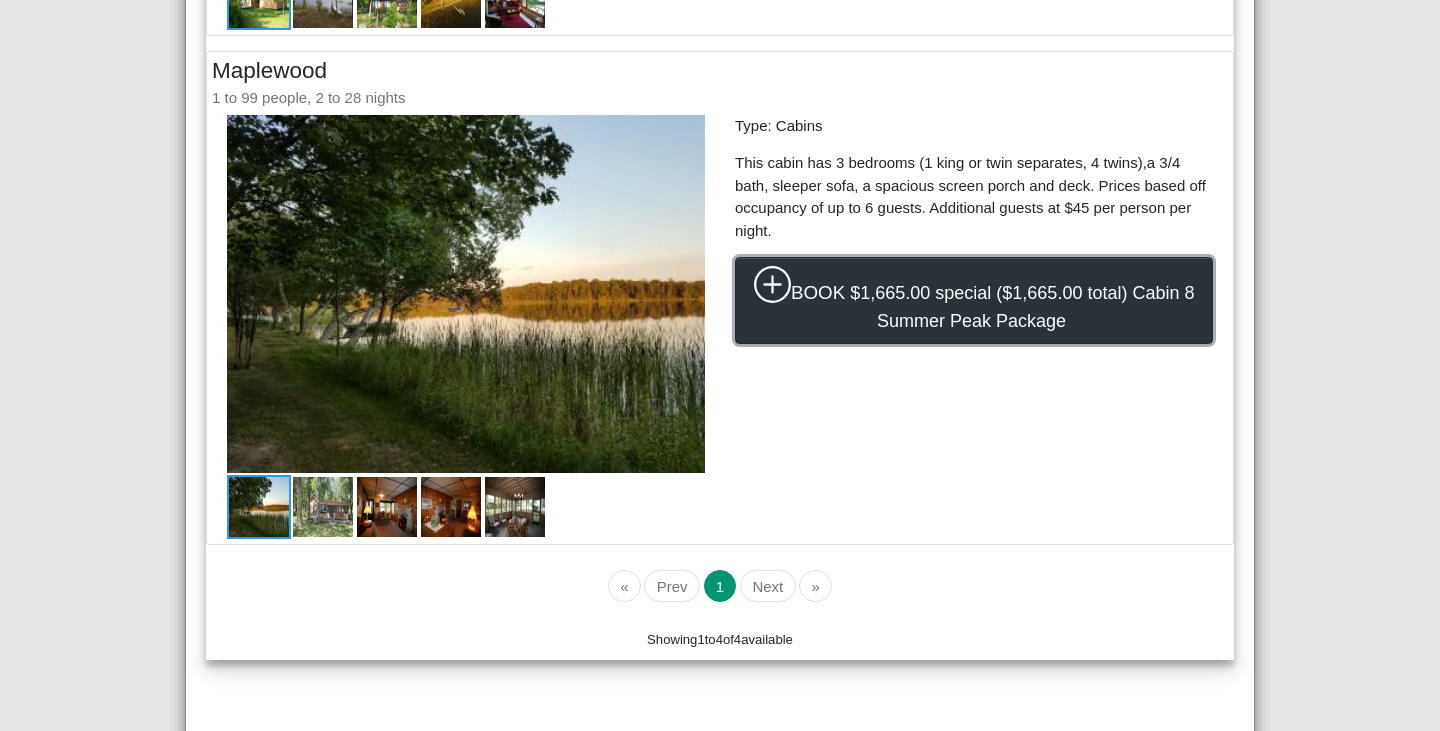 click 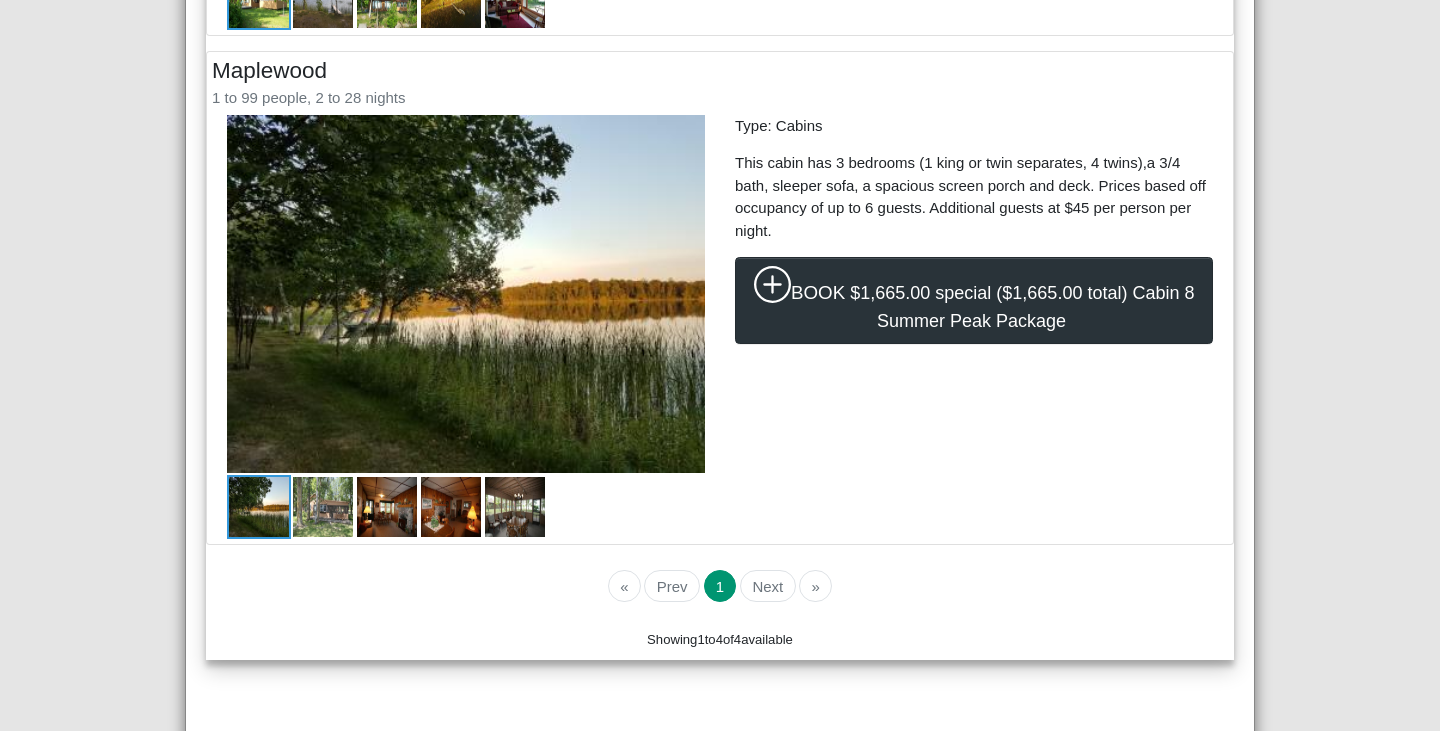 select on "*" 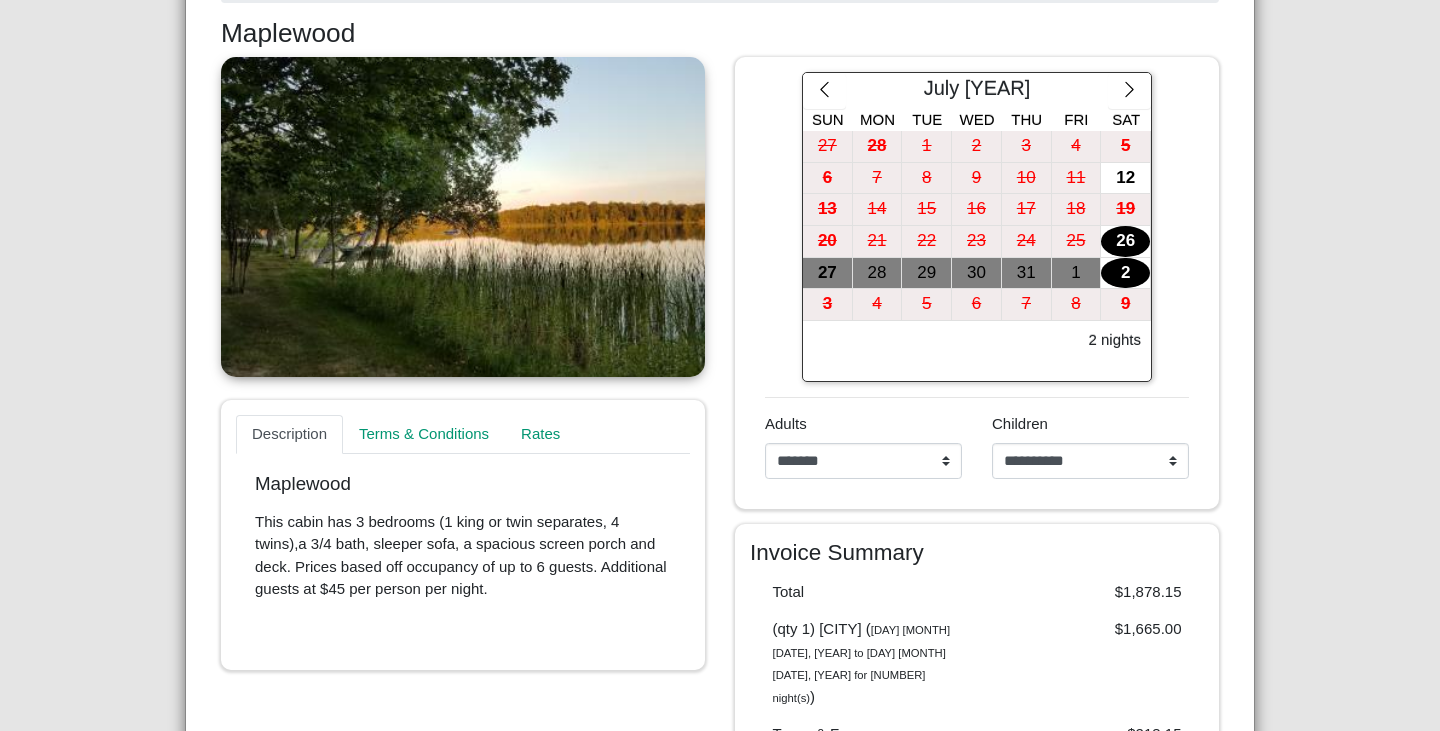 scroll, scrollTop: 402, scrollLeft: 0, axis: vertical 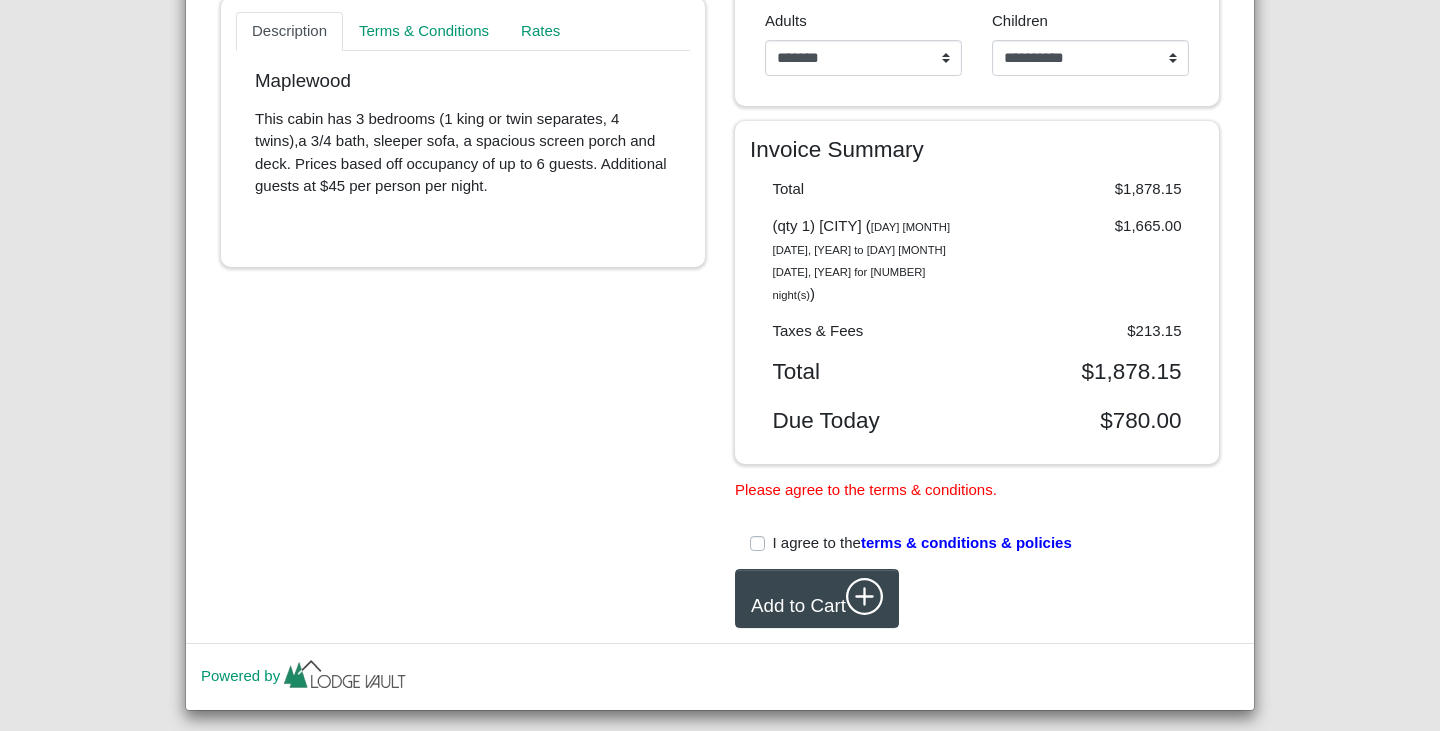click on "I agree to the   terms & conditions & policies" at bounding box center [922, 543] 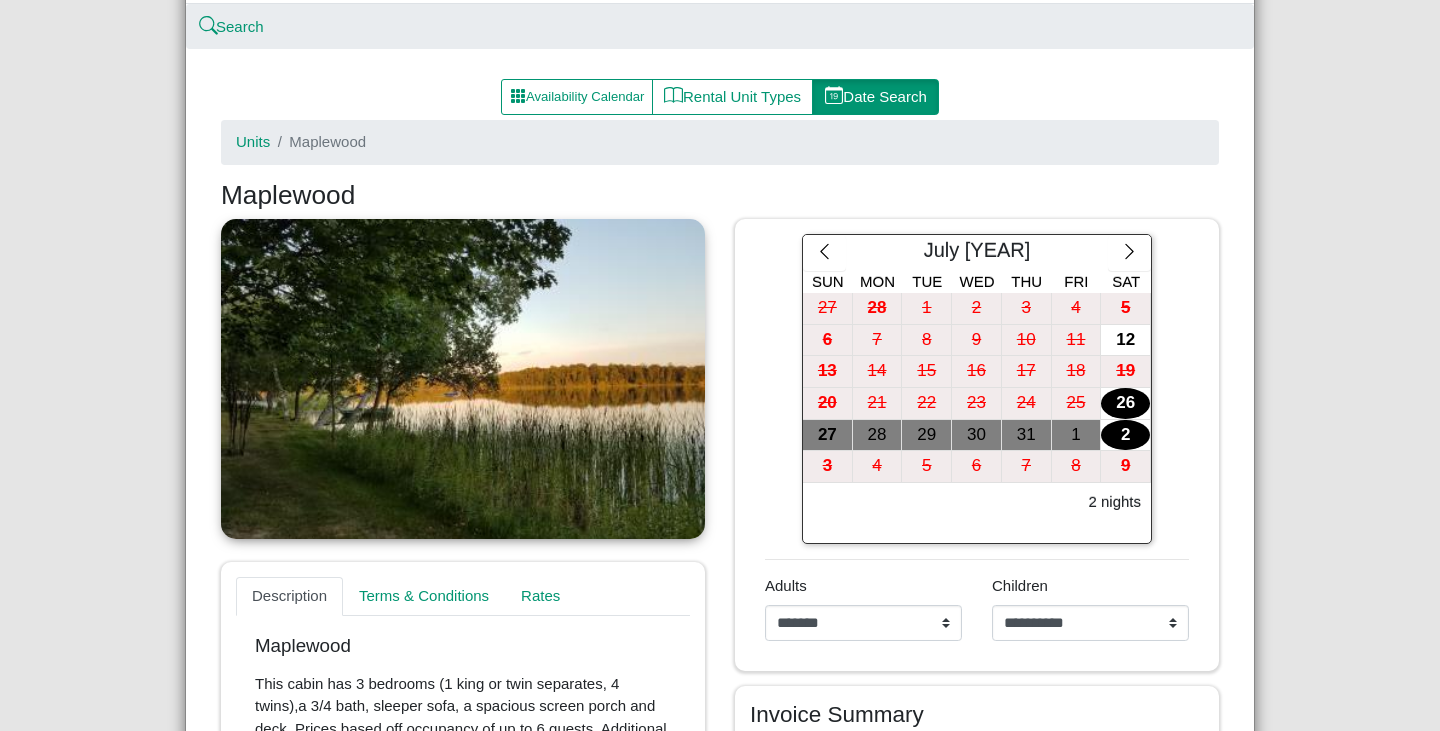 scroll, scrollTop: 181, scrollLeft: 0, axis: vertical 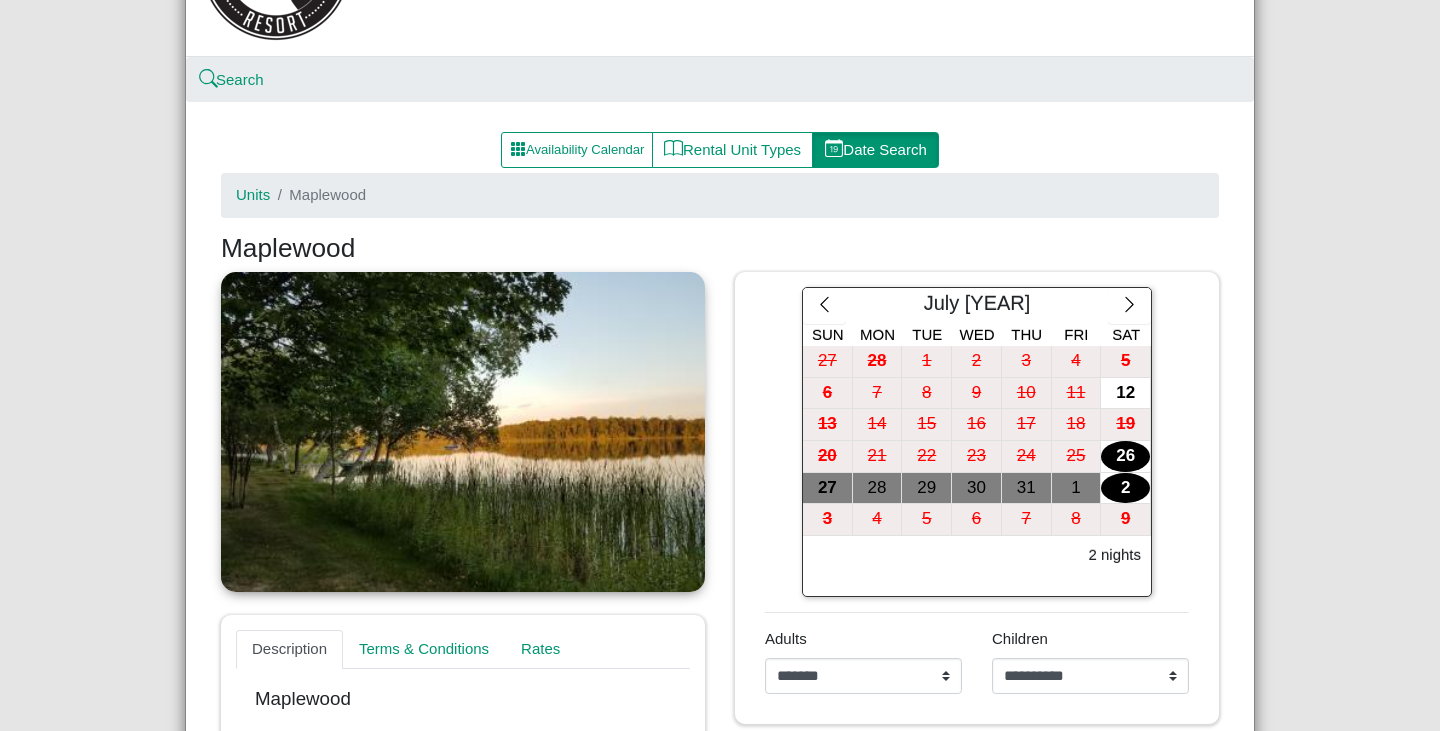 click on "Moose Lake Resort Close Search Availability Calendar Rental Unit Types Date Search [CITY] [CITY] Description Terms & Conditions Rates [CITY] This cabin has 3 bedrooms (1 king or twin separates, 4 twins),a 3/4 bath, sleeper sofa, a spacious screen porch and deck. Prices based off occupancy of up to 6 guests. Additional guests at $45 per person per night. Deposit is refundable with a 60-day notice of cancellation, less $100 service fee. For cancellations made less than 60 days prior to arrival date, deposit is forfeited unless the unit is rebooked and a refund will be remitted less a $100 service fee. Cabin 8 Fall nightly Rate $266.40 Cabin 8 Spring nightly Rate $266.40 Cabin 8 Fall Weekly Rate $1,332.00 Cabin 8 Spring Weekly Rate $1,332.00 Cabin 8 Summer Peak Package $1,665.00 July [YEAR] Sun Mon Tue Wed Thu Fri Sat 27 28 1 2 3 4 5 6 7 8 9 10 11 12 13 14 15 16 17 18 19 20 21 22 23 24 25 26 27 28 29 30 31 )" at bounding box center [720, 365] 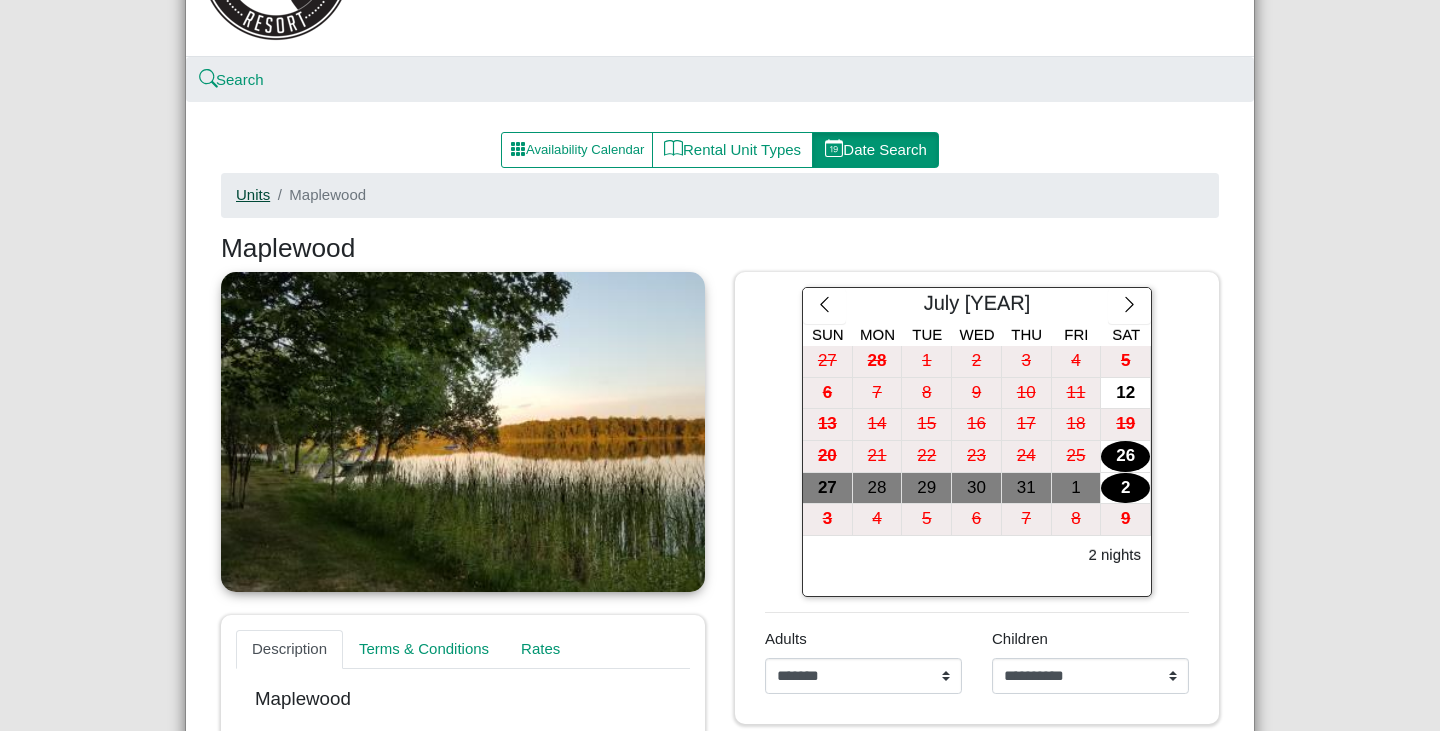 click on "Units" at bounding box center [253, 194] 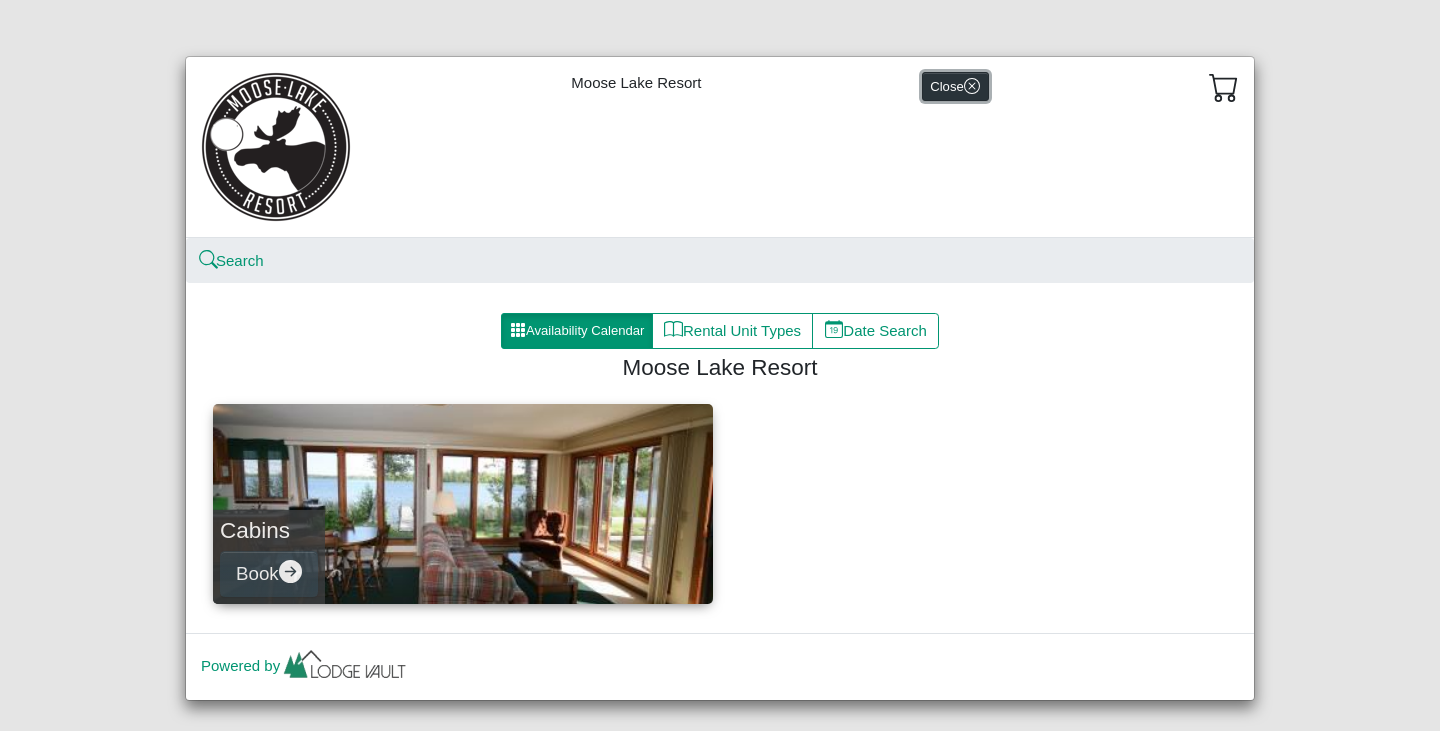 click on "Close" at bounding box center [955, 86] 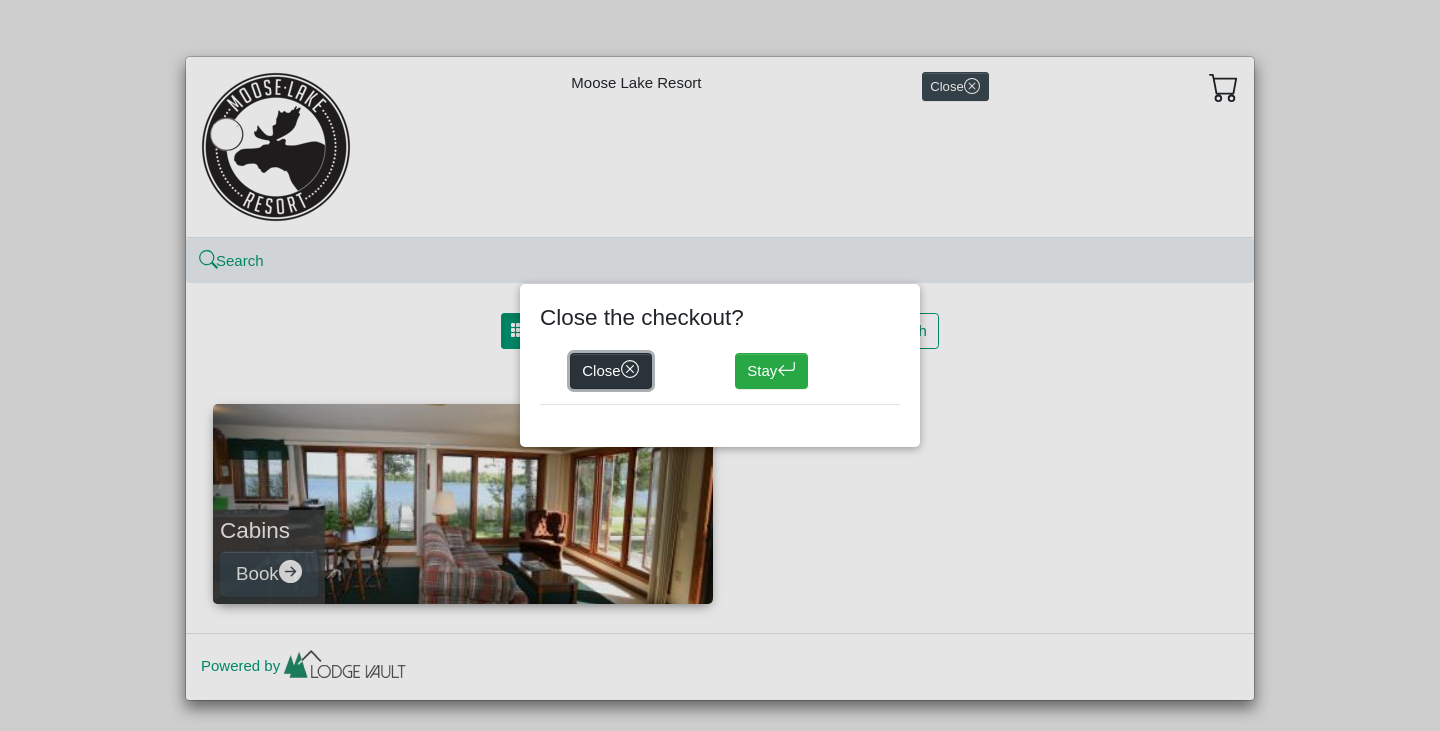 click on "Close" at bounding box center (611, 371) 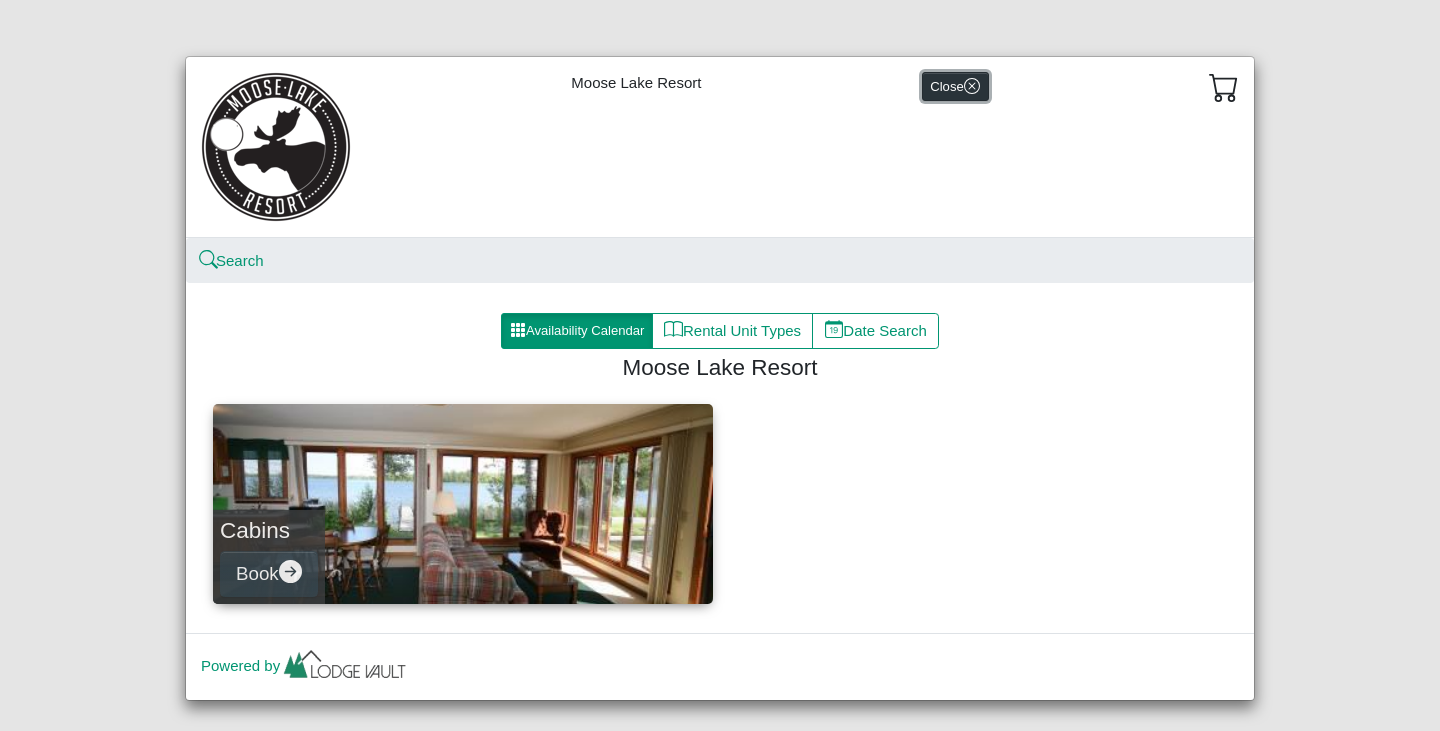 click on "Close" at bounding box center (955, 86) 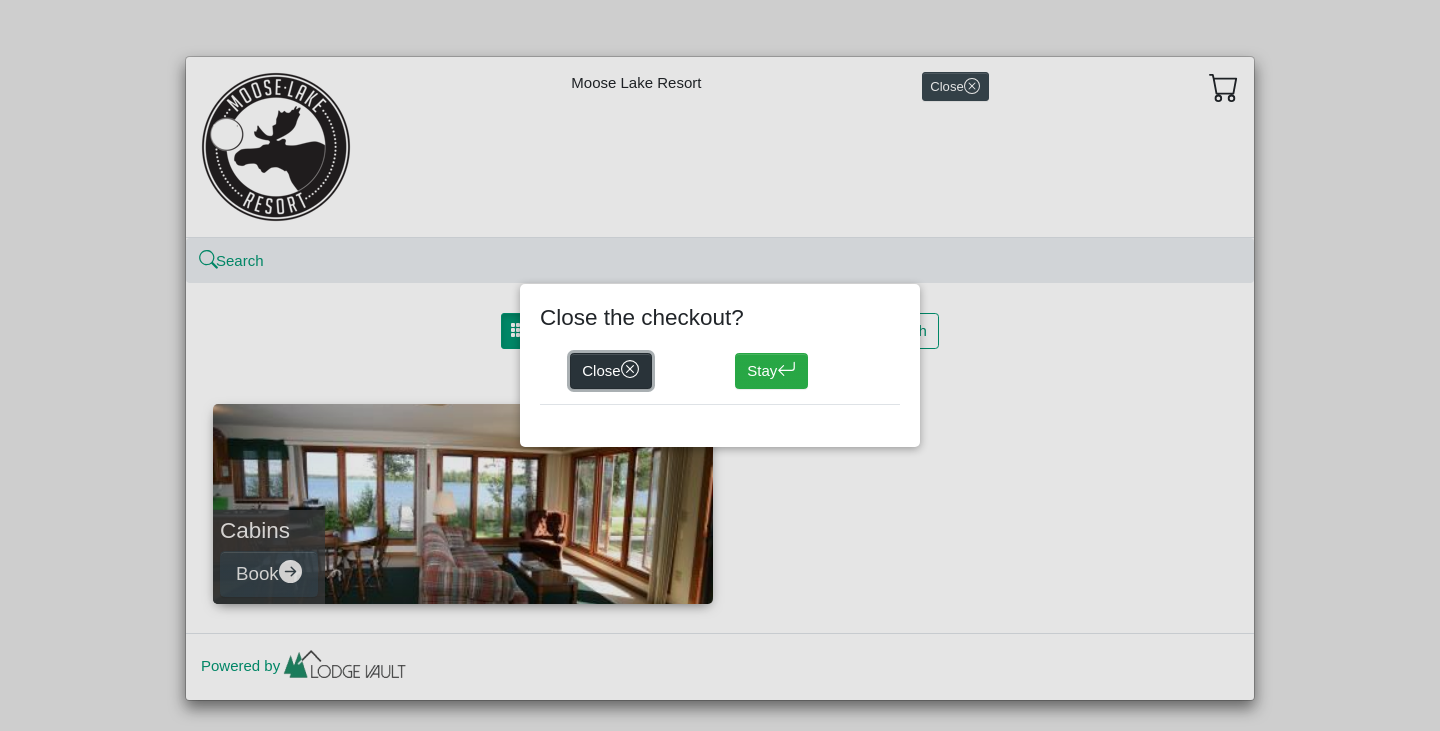 click on "Close" at bounding box center (611, 371) 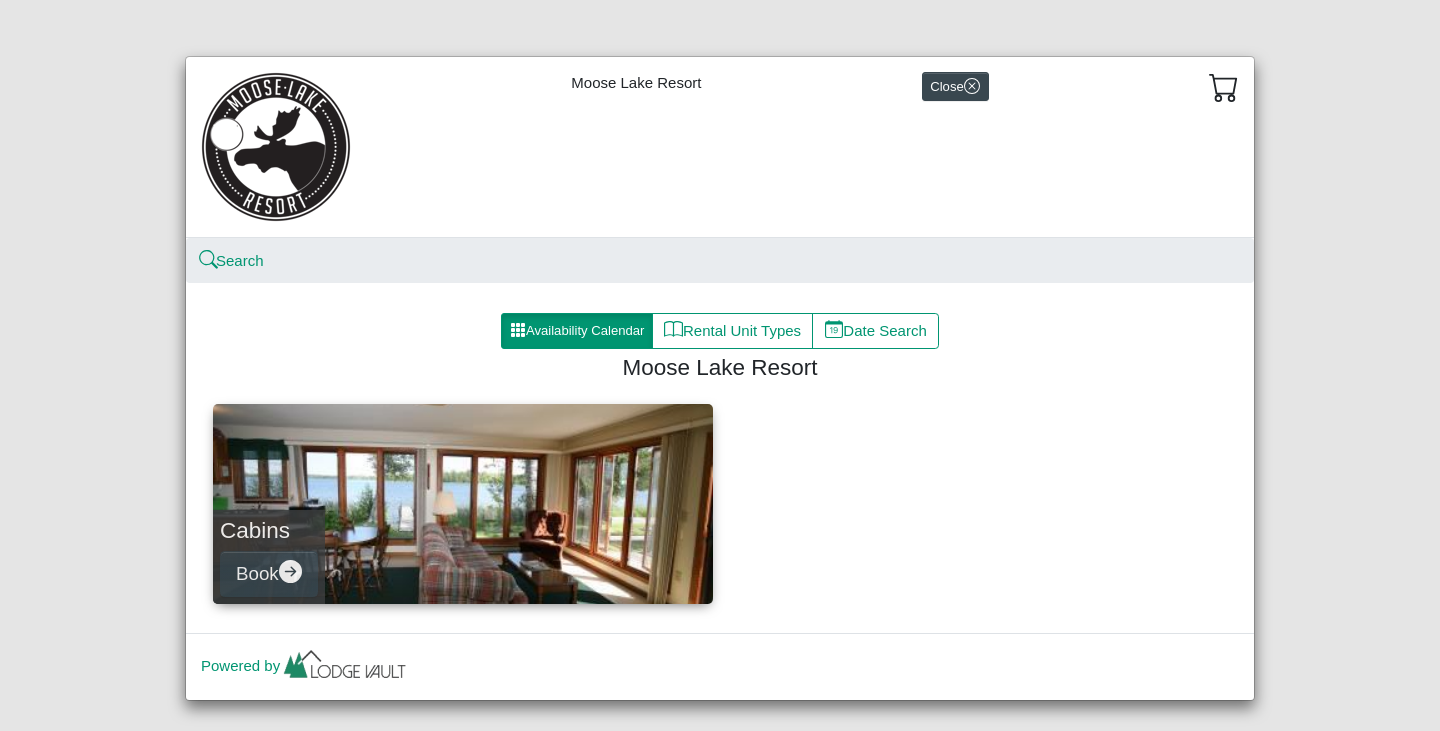 click at bounding box center (276, 147) 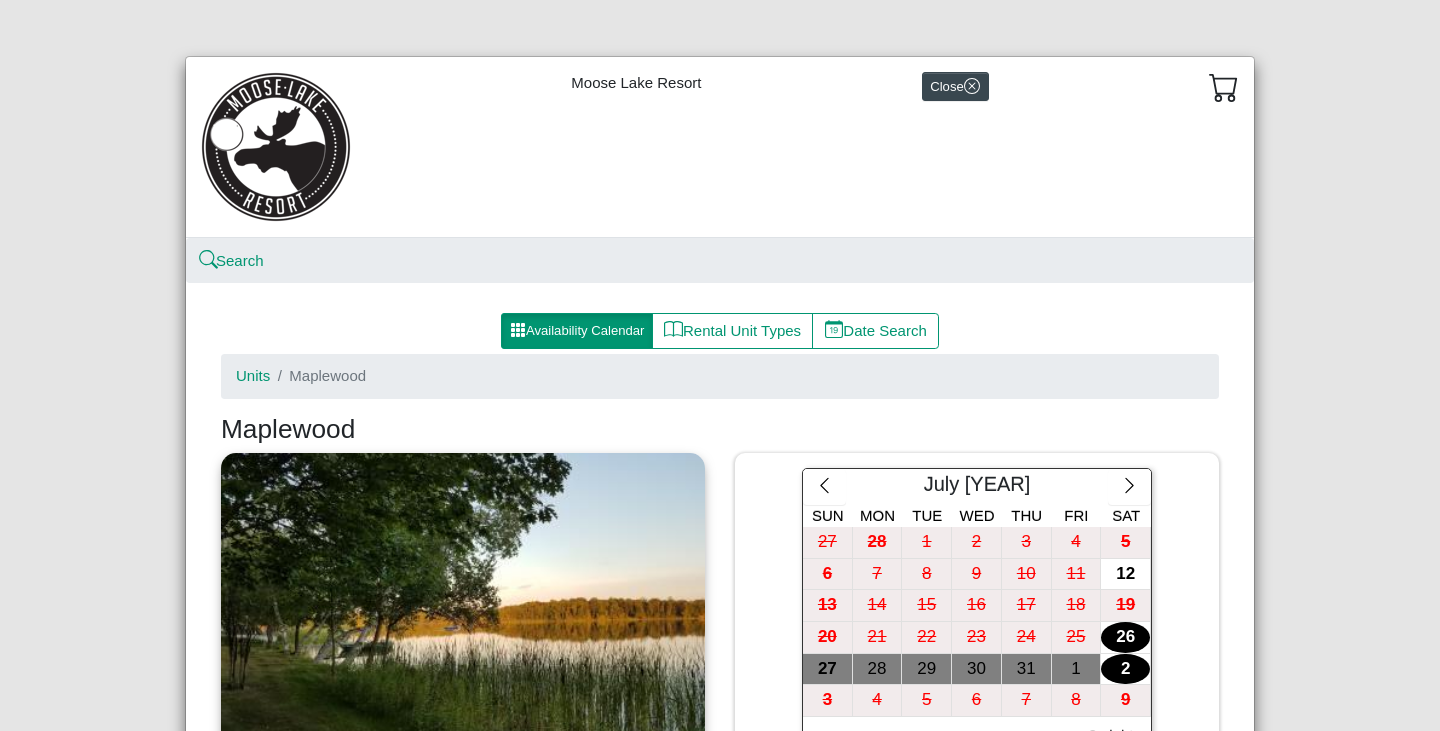 select on "*" 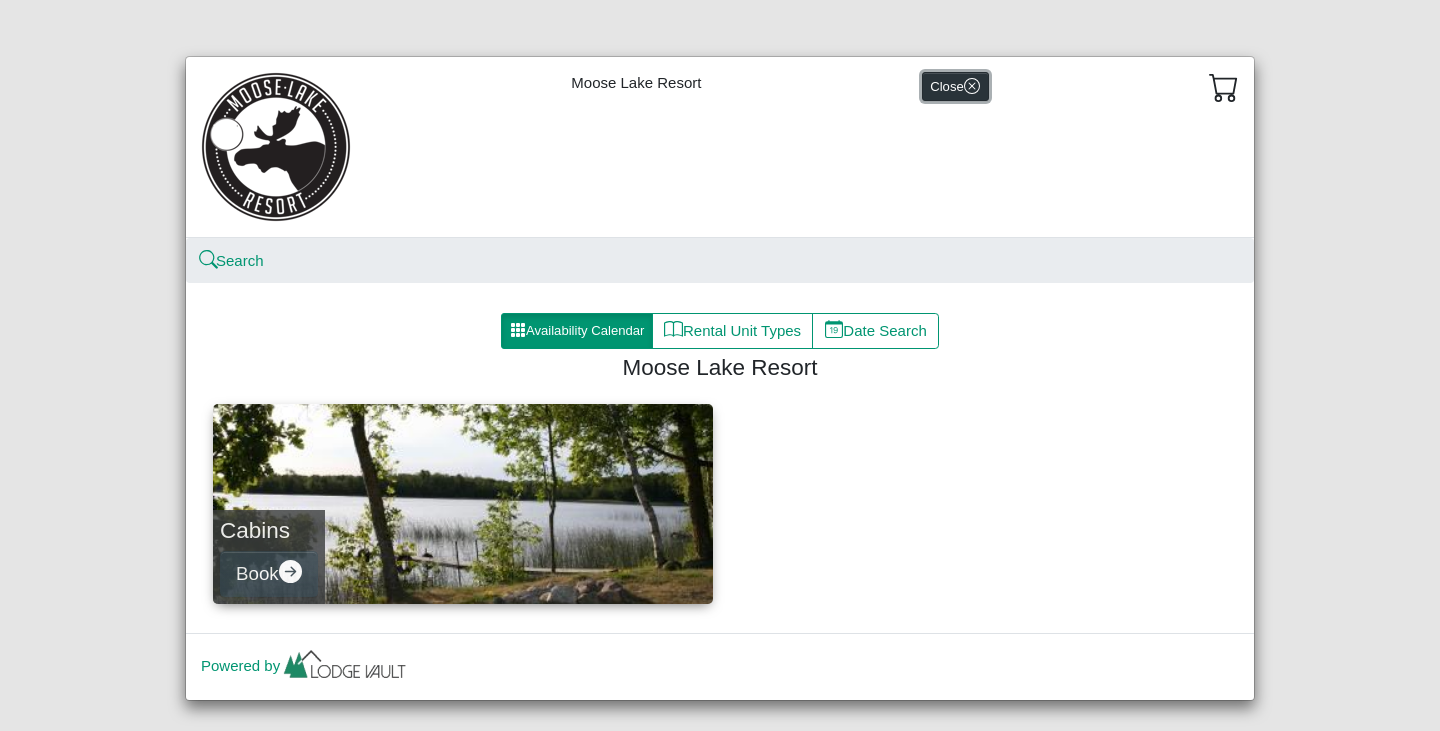 click on "Close" at bounding box center (955, 86) 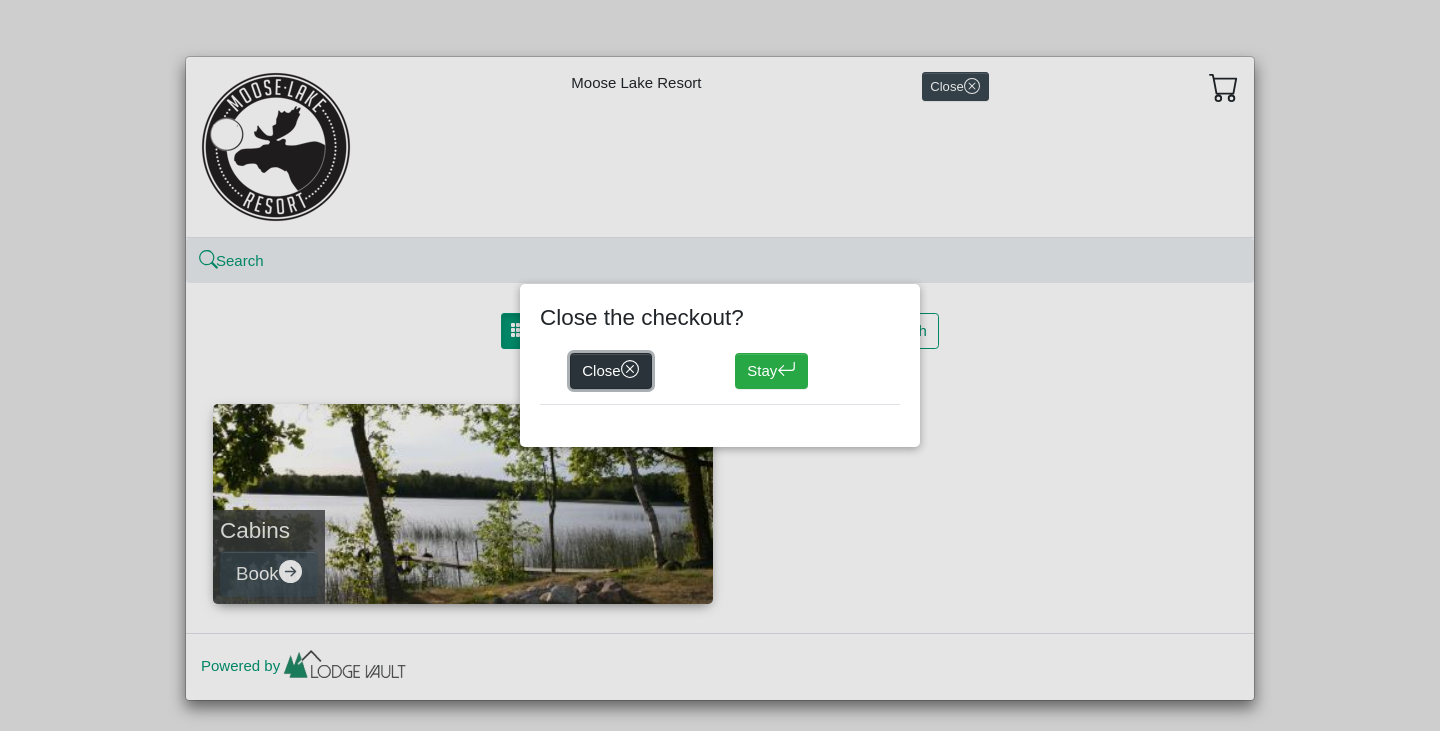 click 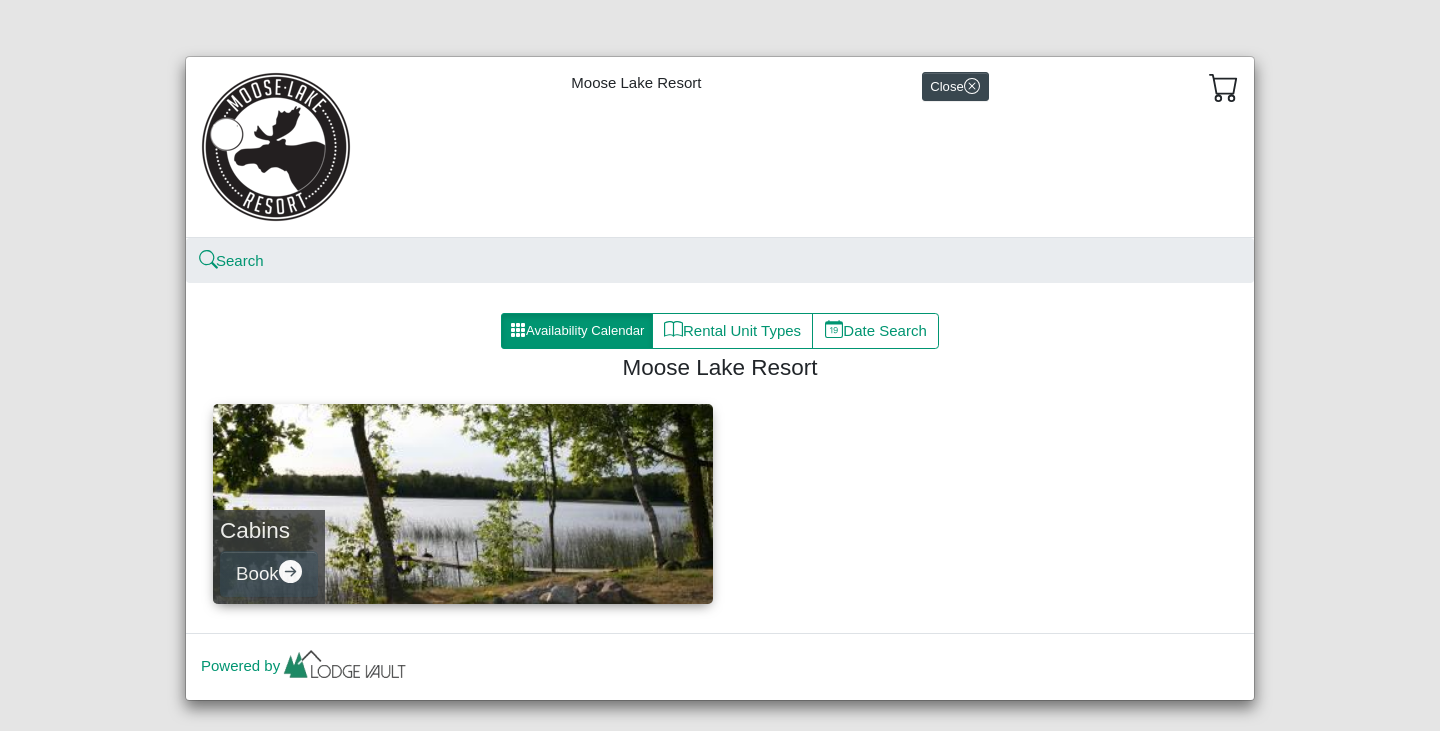 click on "Moose Lake Resort   Close" at bounding box center (720, 147) 